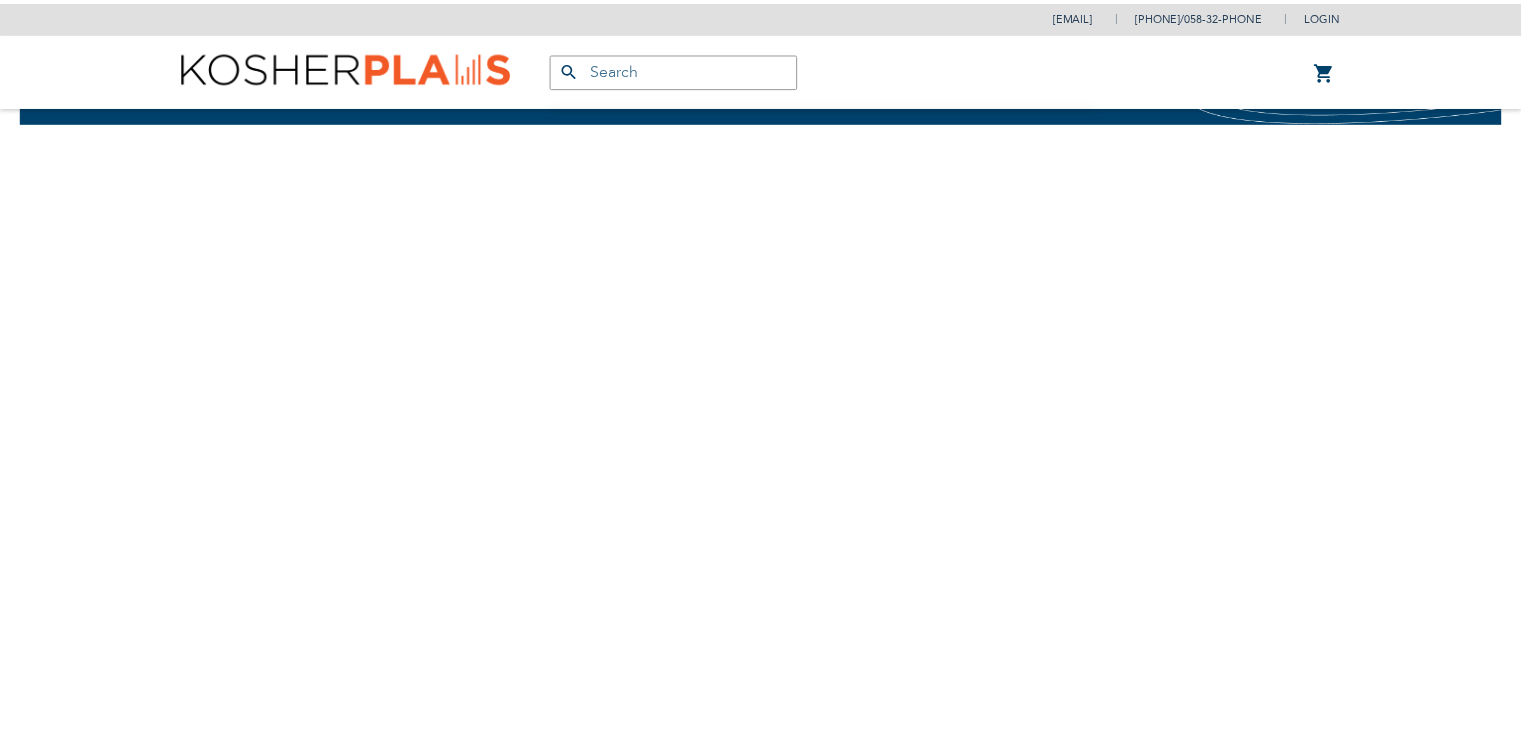 scroll, scrollTop: 0, scrollLeft: 0, axis: both 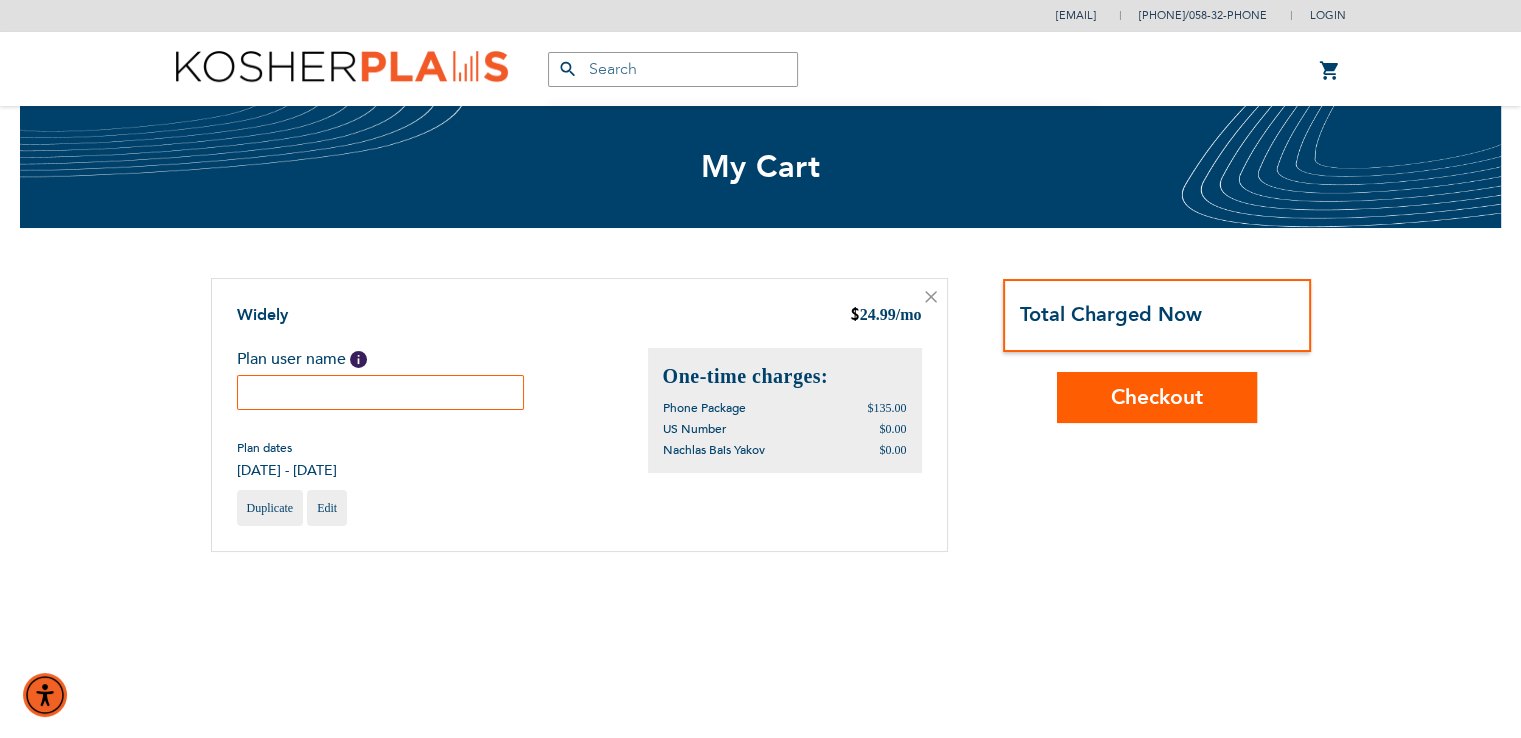 click at bounding box center (381, 392) 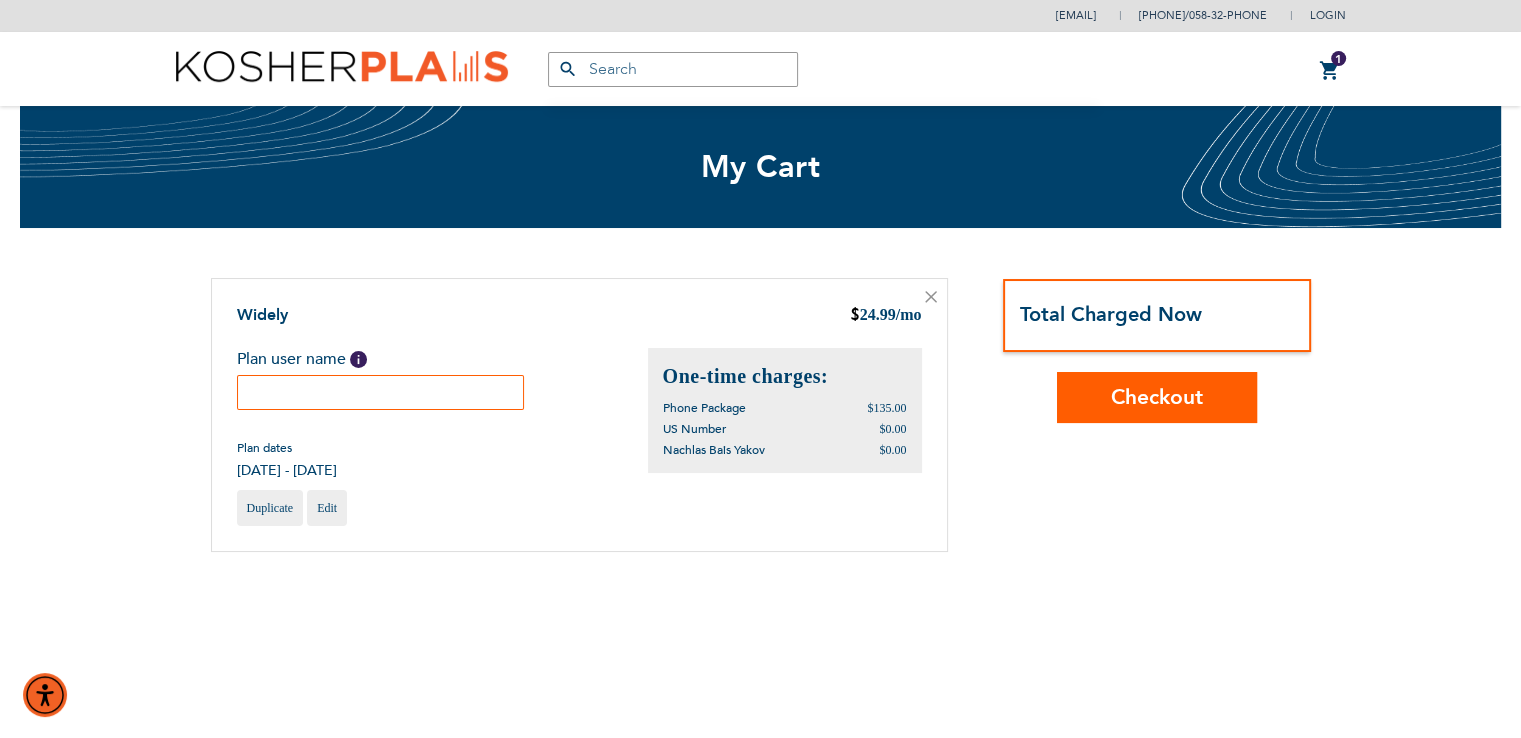 click at bounding box center (381, 392) 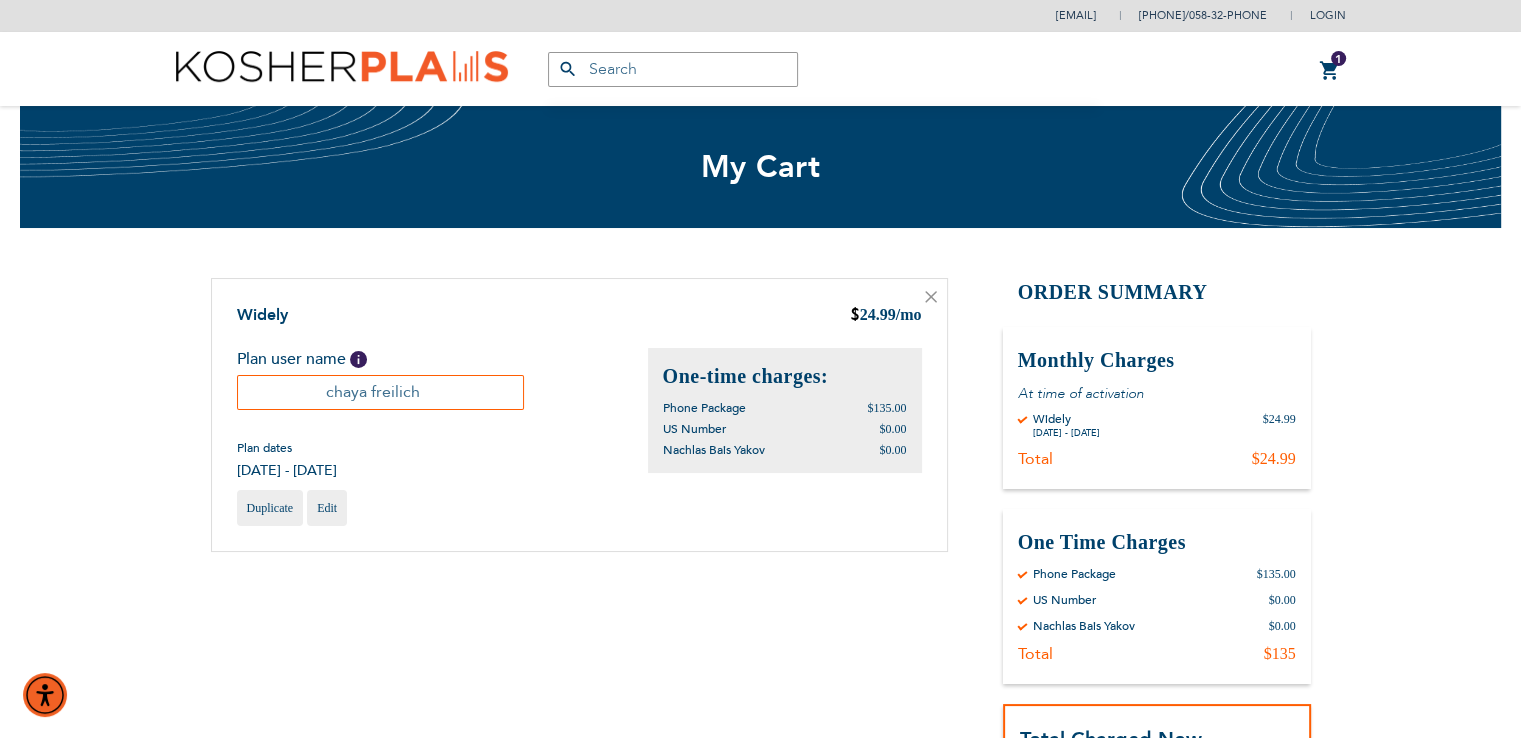 type on "chaya freilich" 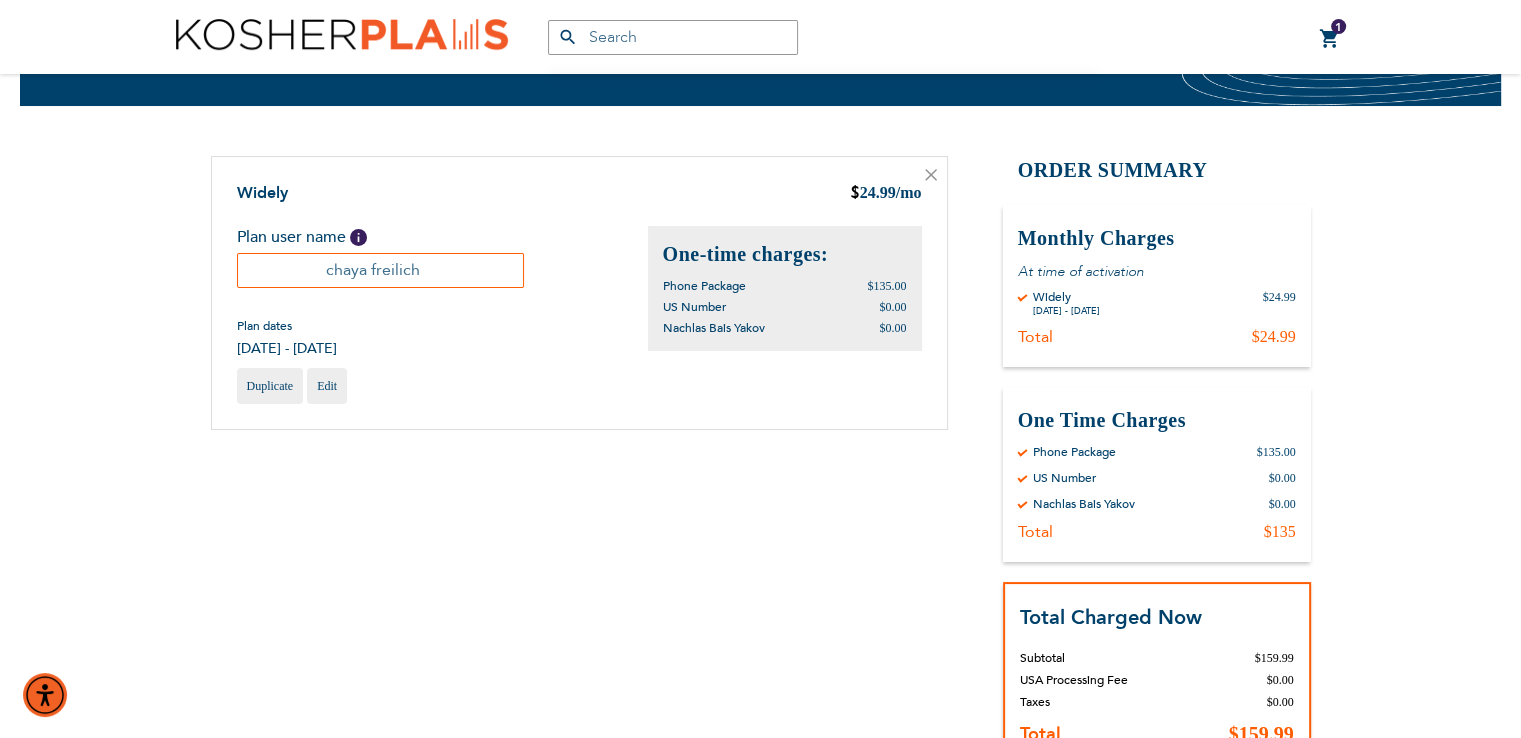 scroll, scrollTop: 123, scrollLeft: 0, axis: vertical 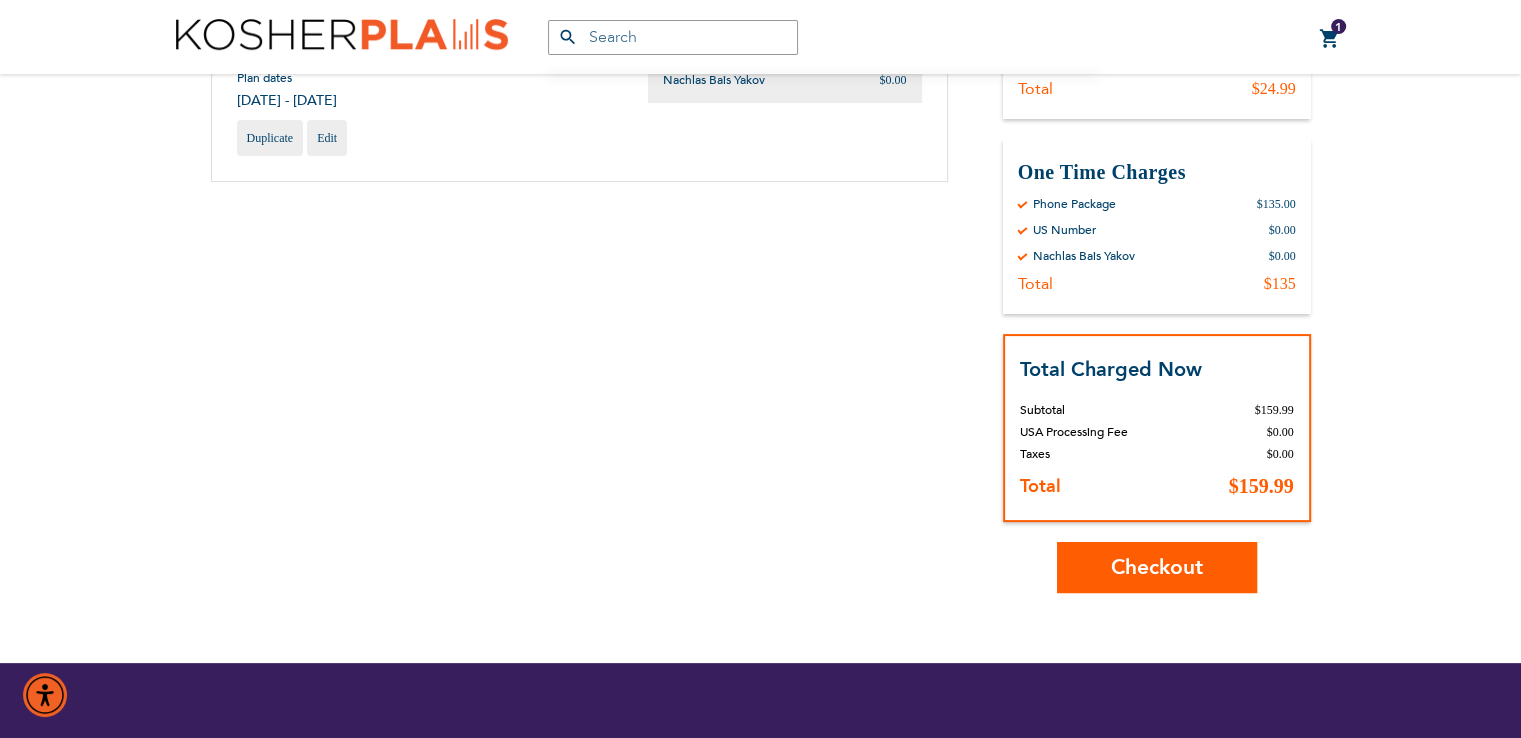 click on "Checkout" at bounding box center (1157, 567) 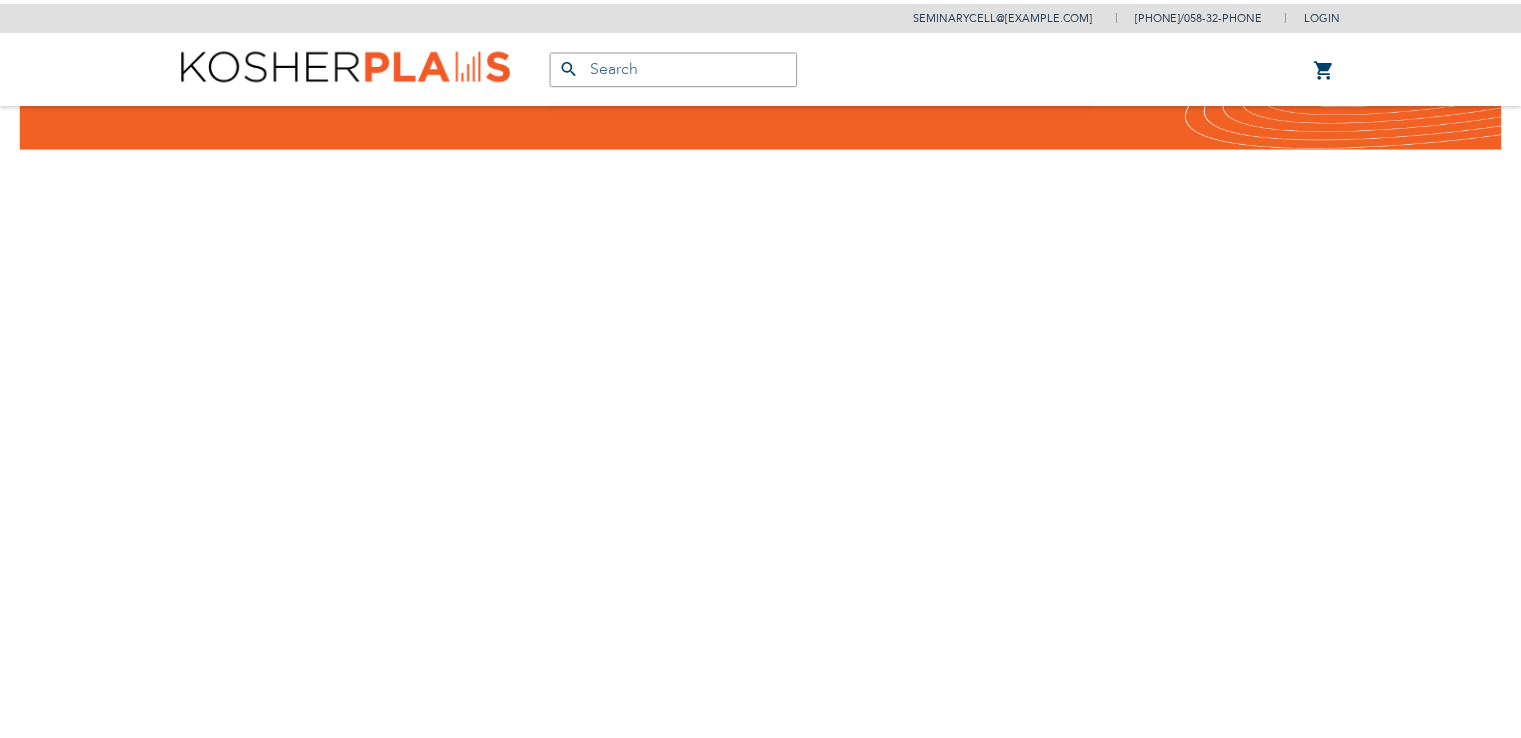 scroll, scrollTop: 0, scrollLeft: 0, axis: both 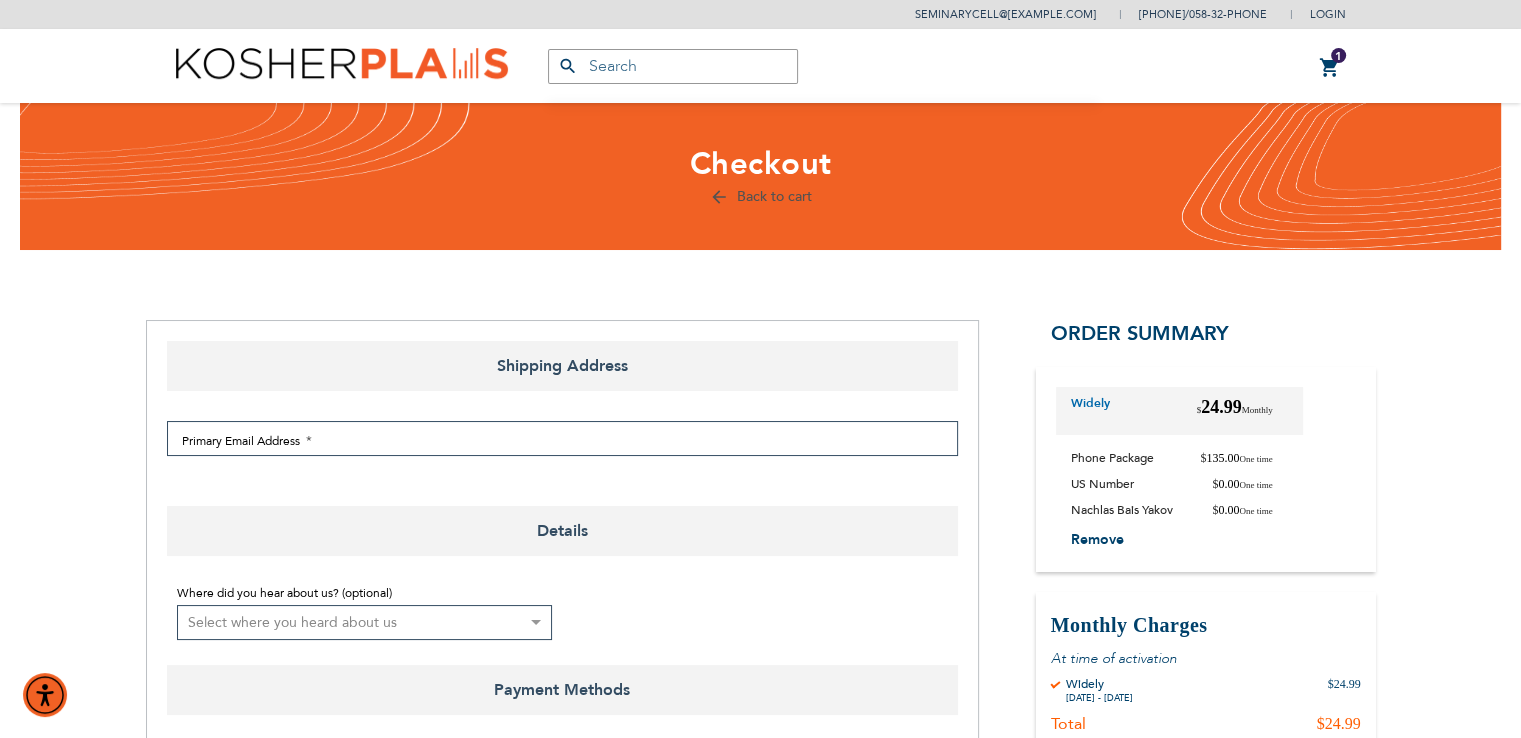 select on "US" 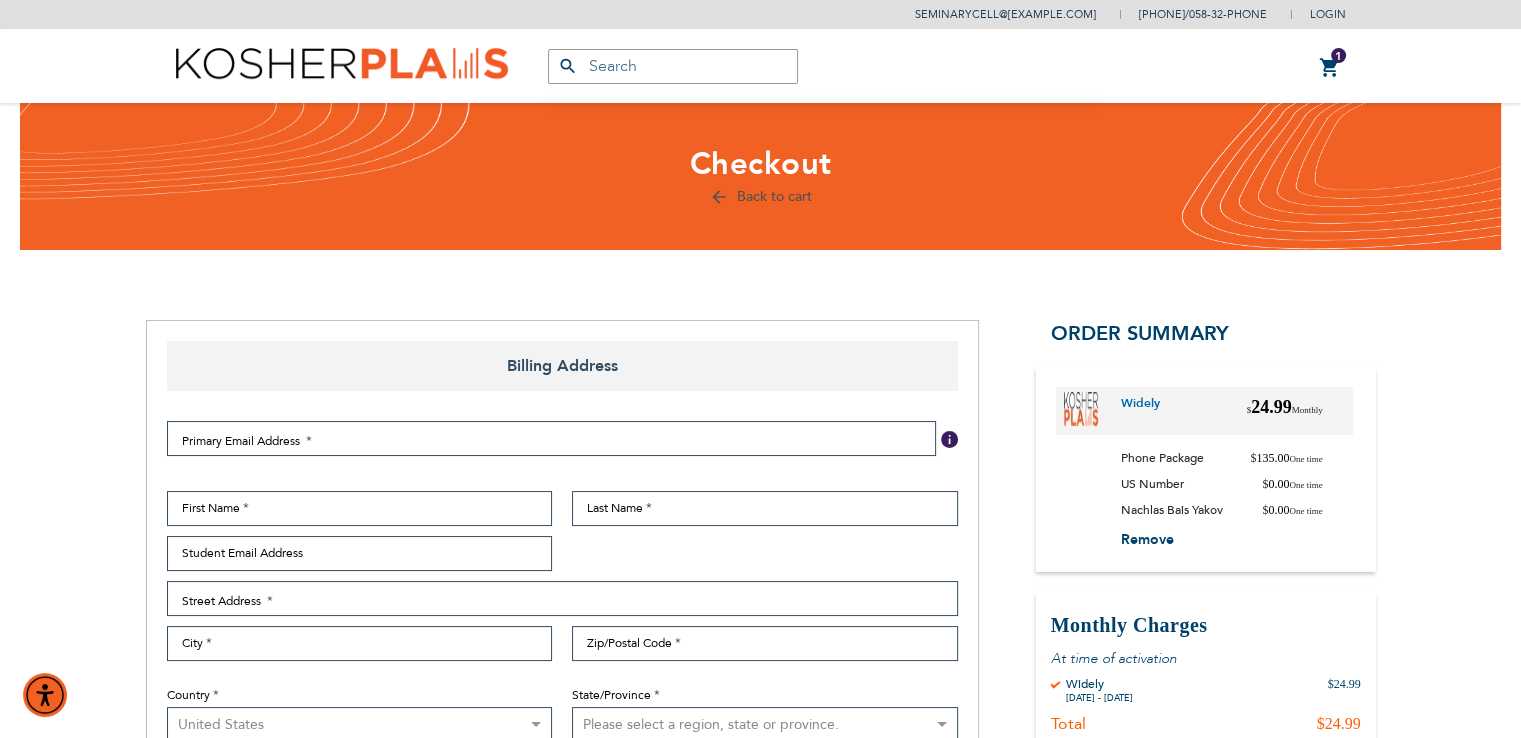 checkbox on "false" 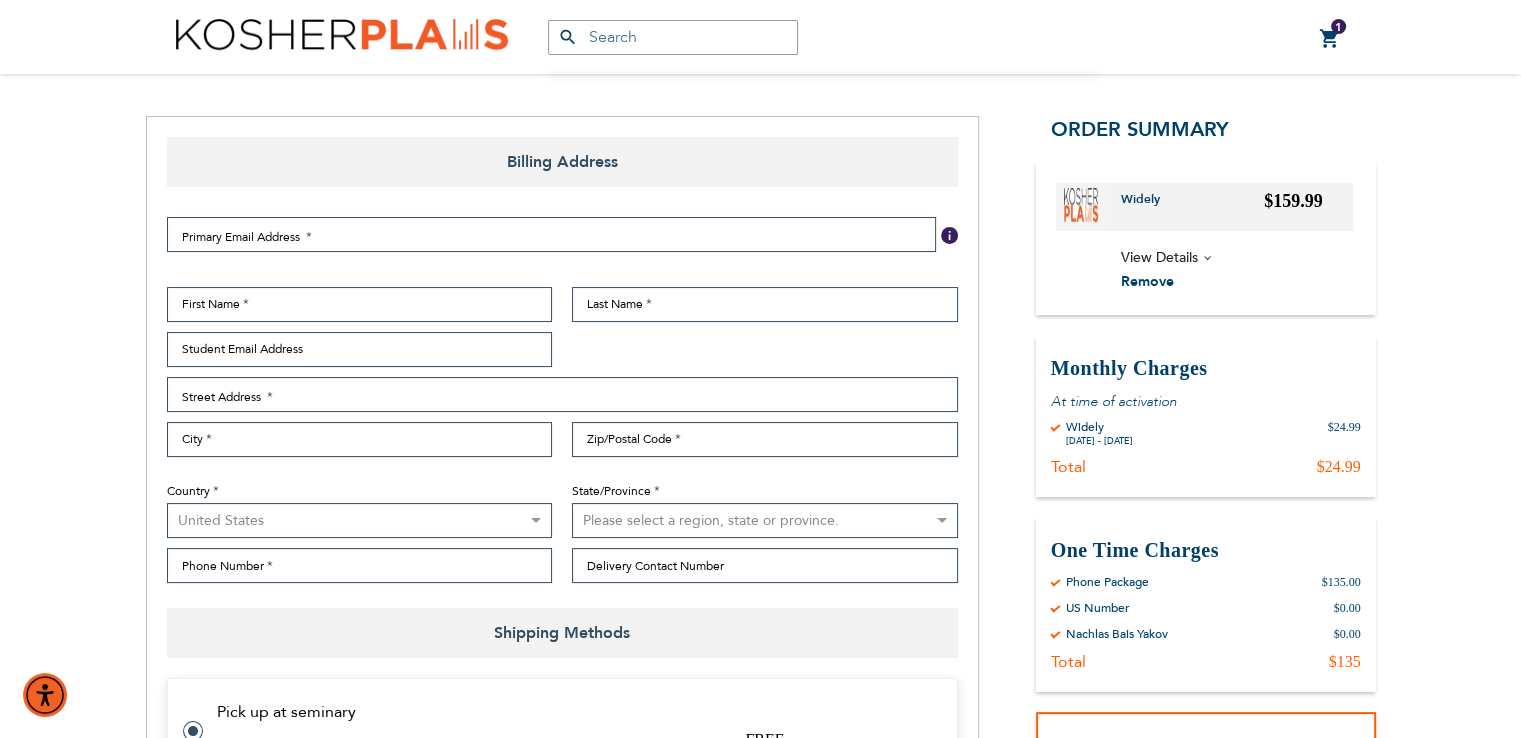scroll, scrollTop: 192, scrollLeft: 0, axis: vertical 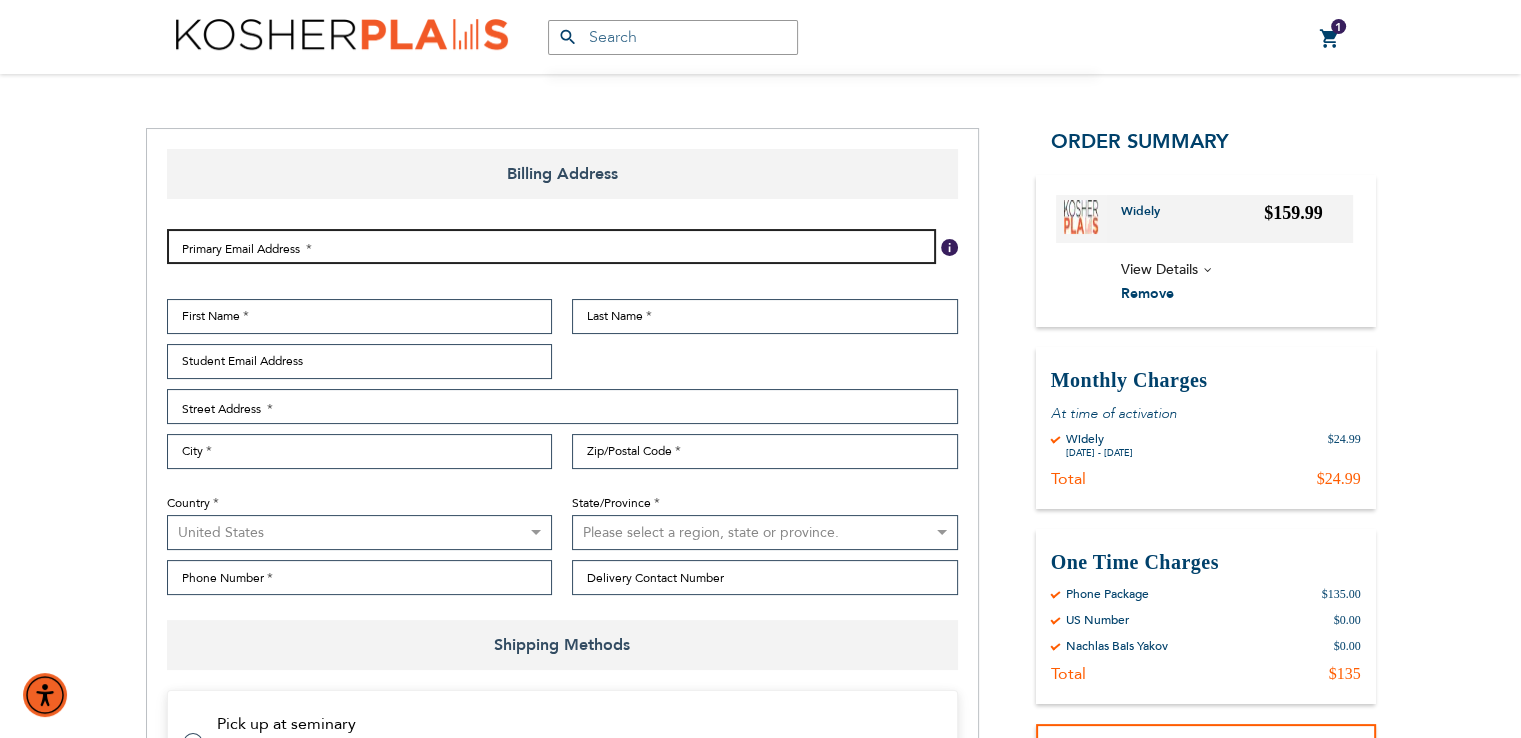 click on "Email Address" at bounding box center (551, 246) 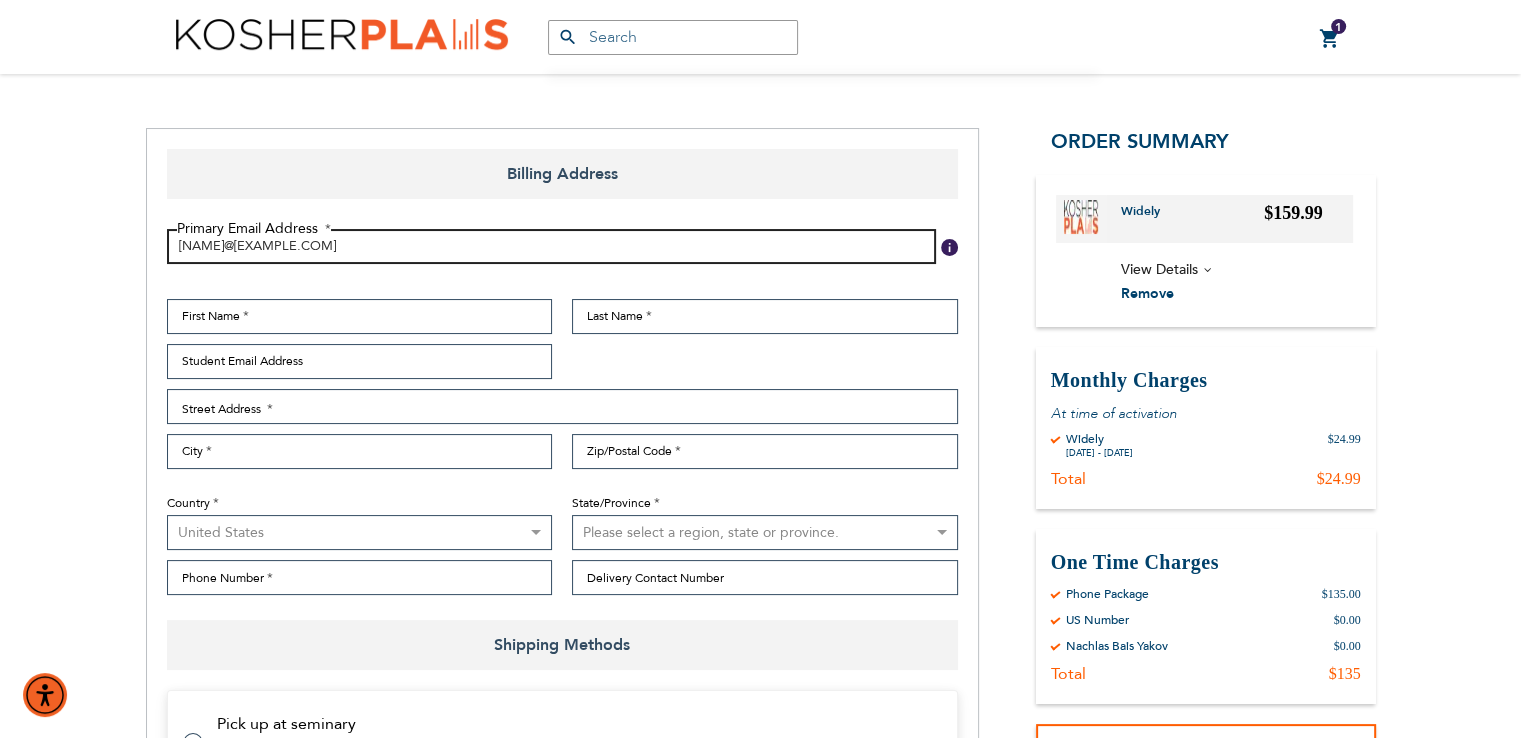 type on "malkyfreilich@gmail.com" 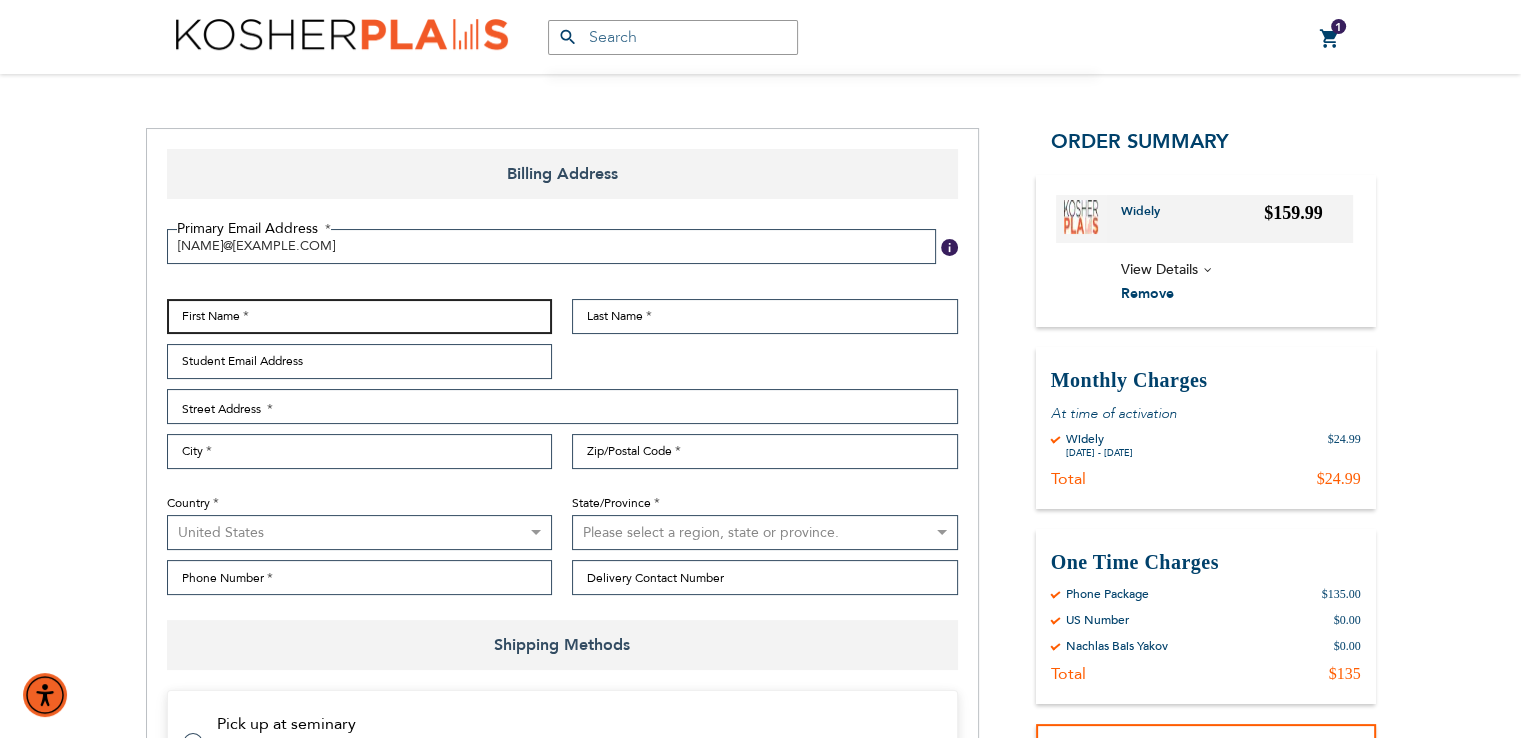 click on "First Name" at bounding box center [360, 316] 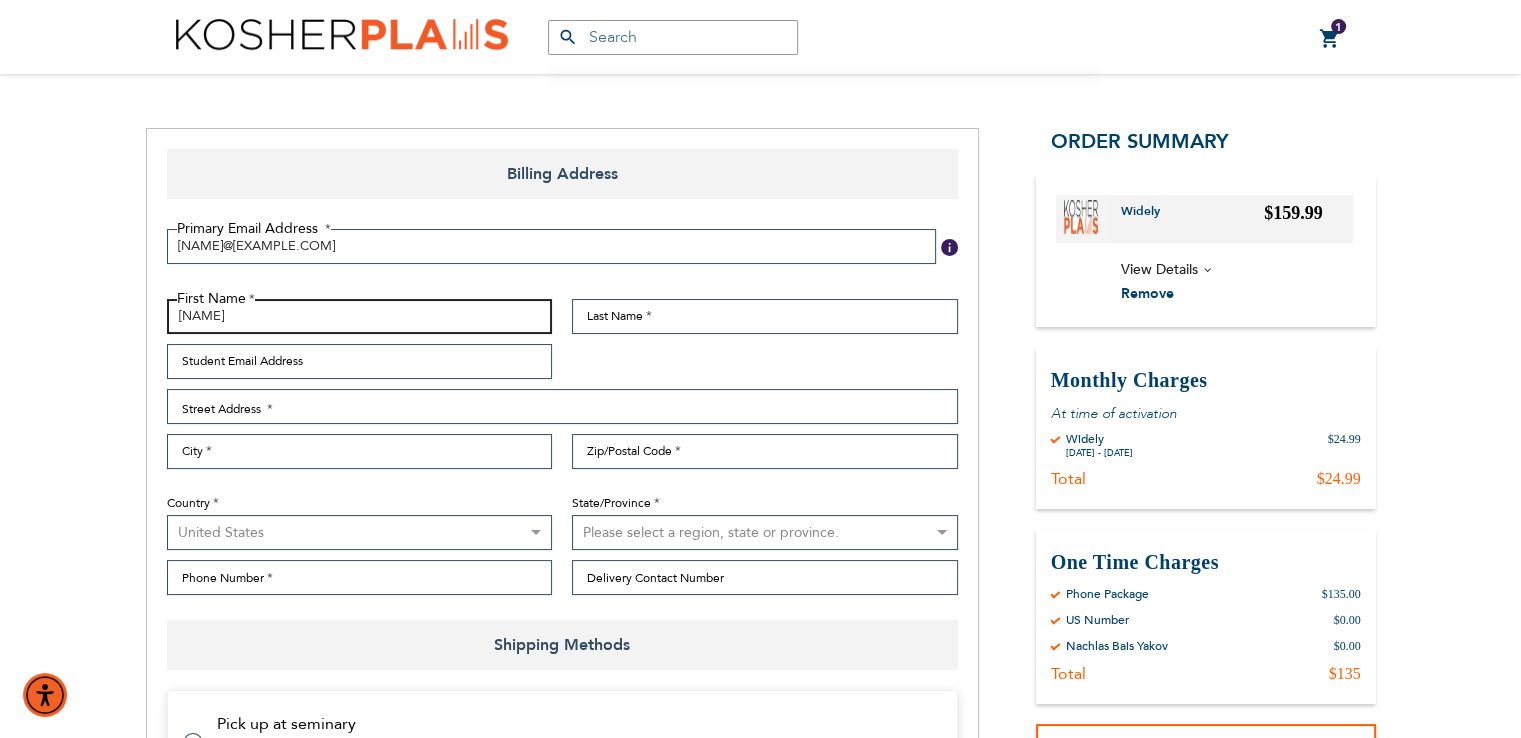 type on "yaakov" 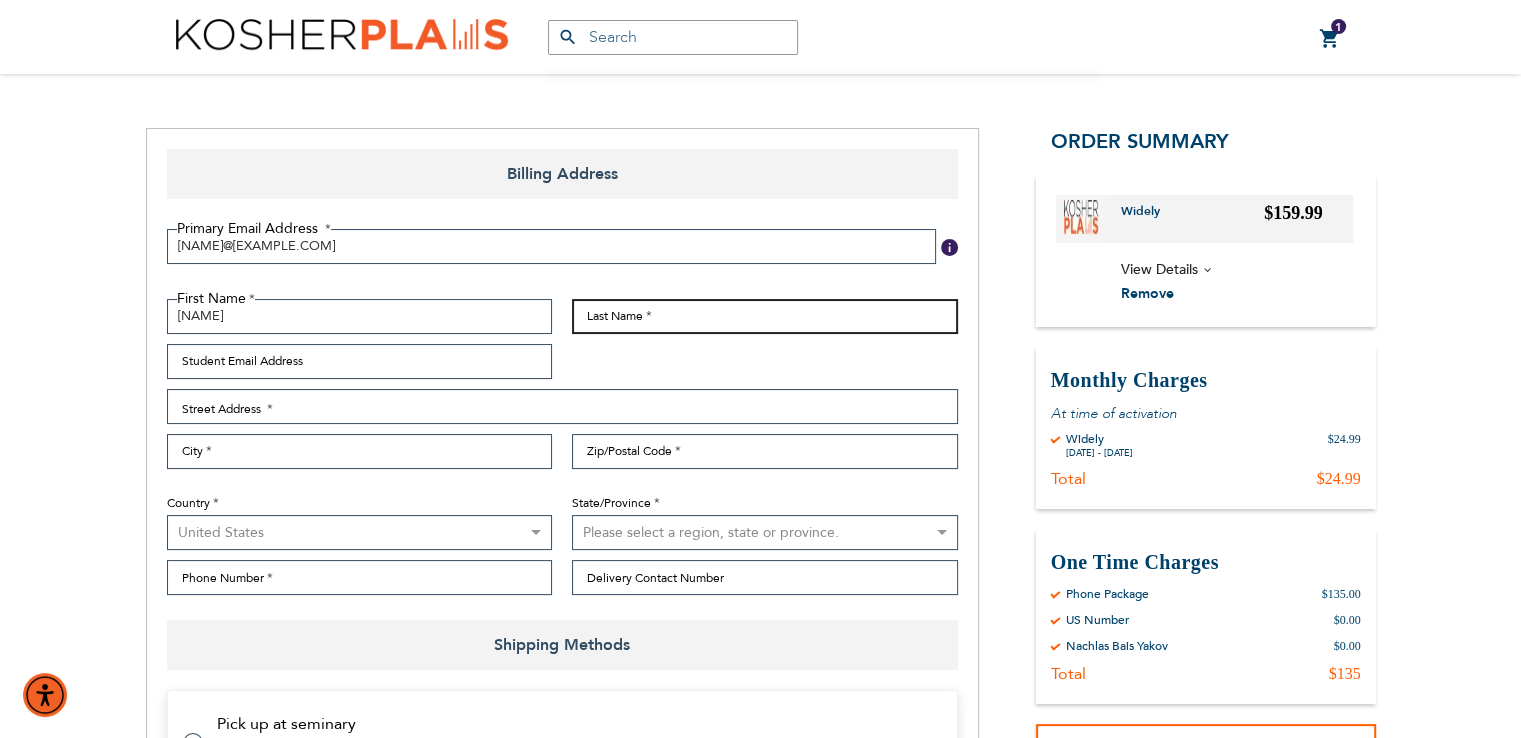 click on "Last Name" at bounding box center [765, 316] 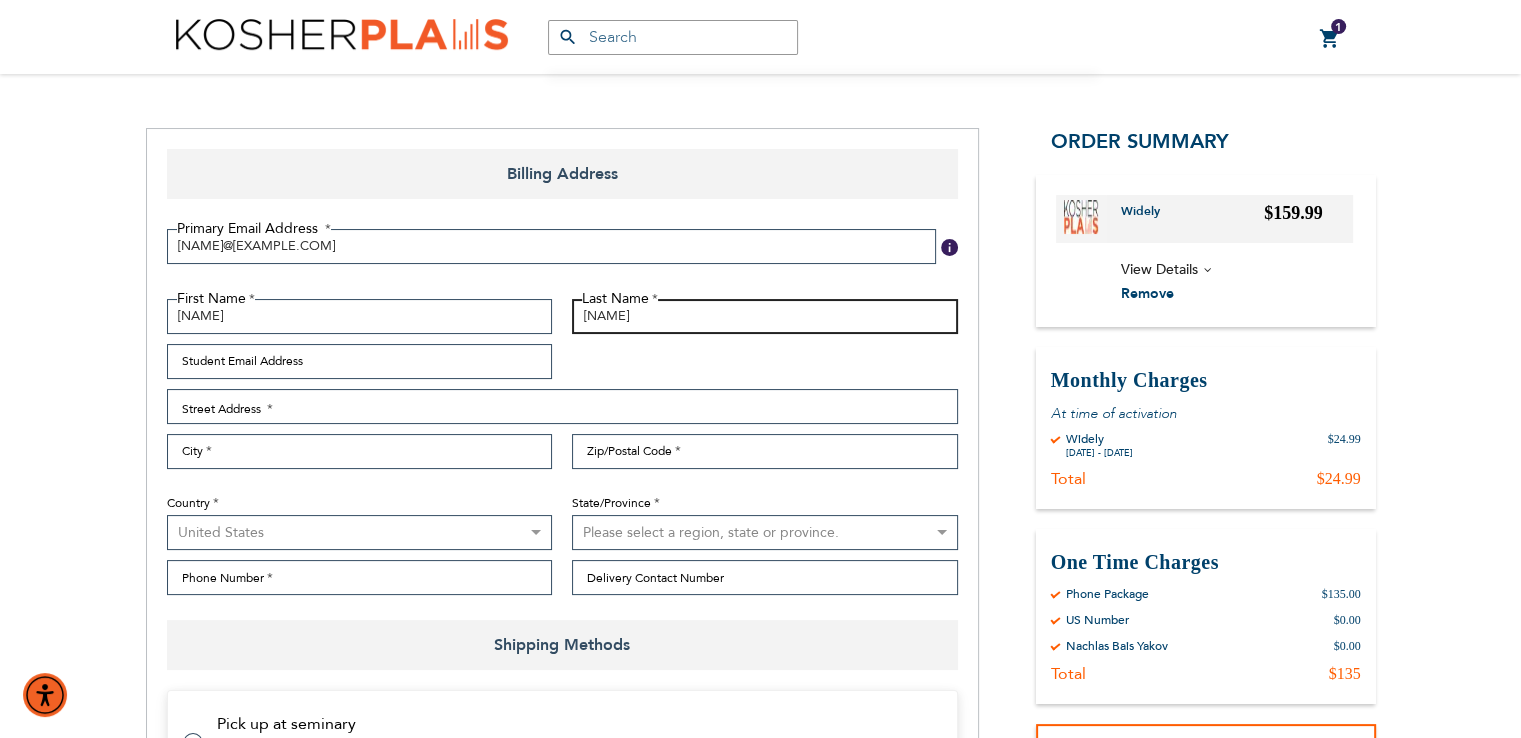 type on "freilich" 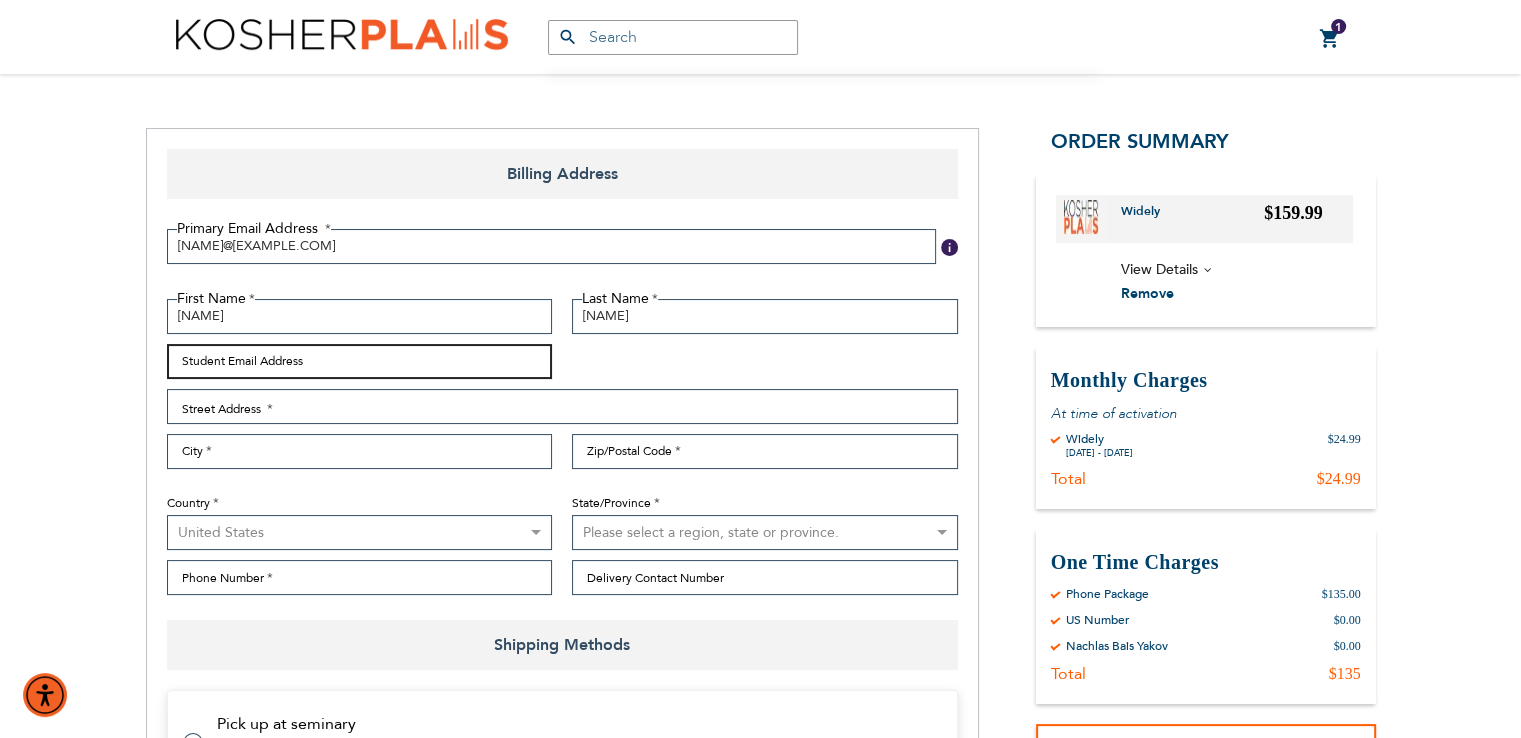click on "Student Email Address" at bounding box center [360, 361] 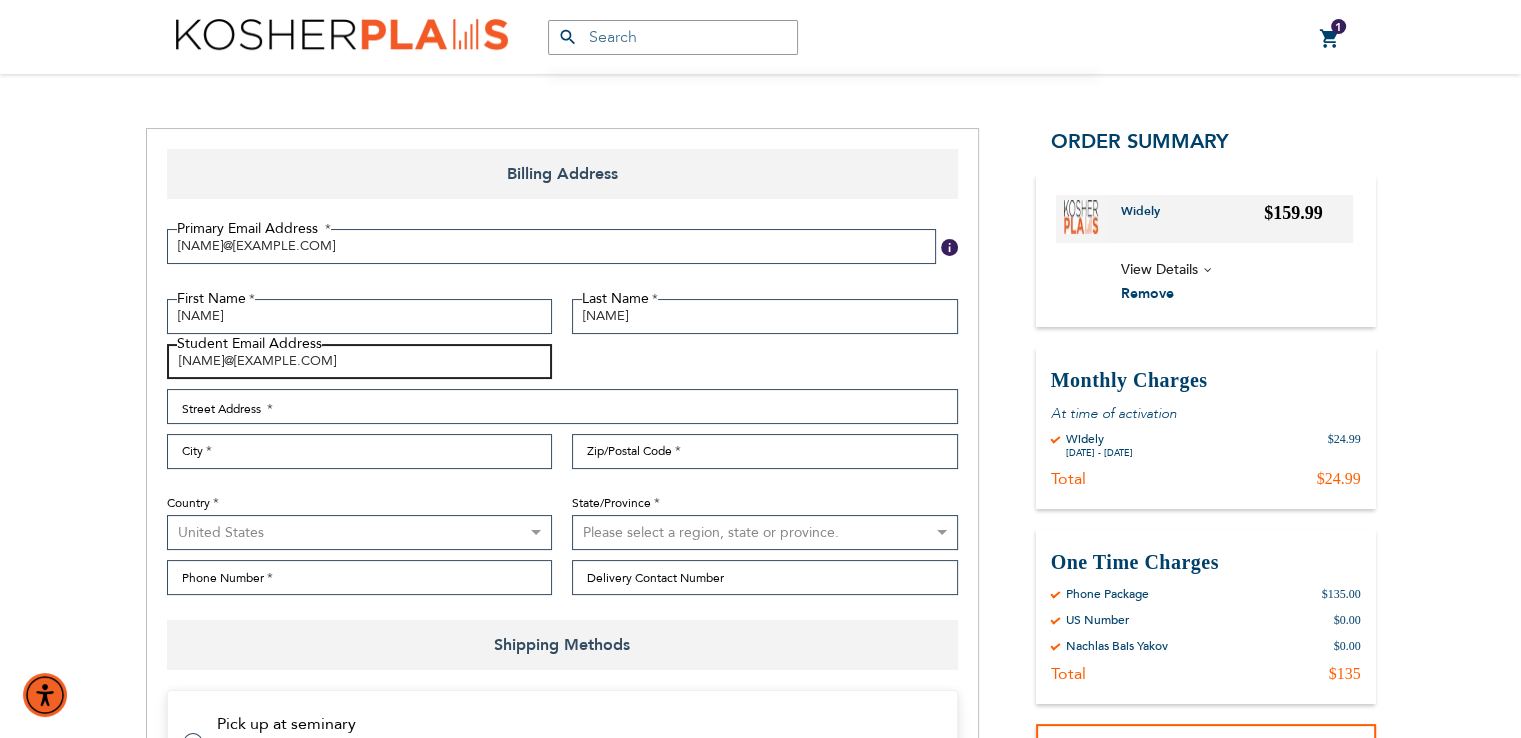 type on "freilichchaya@gmail.com" 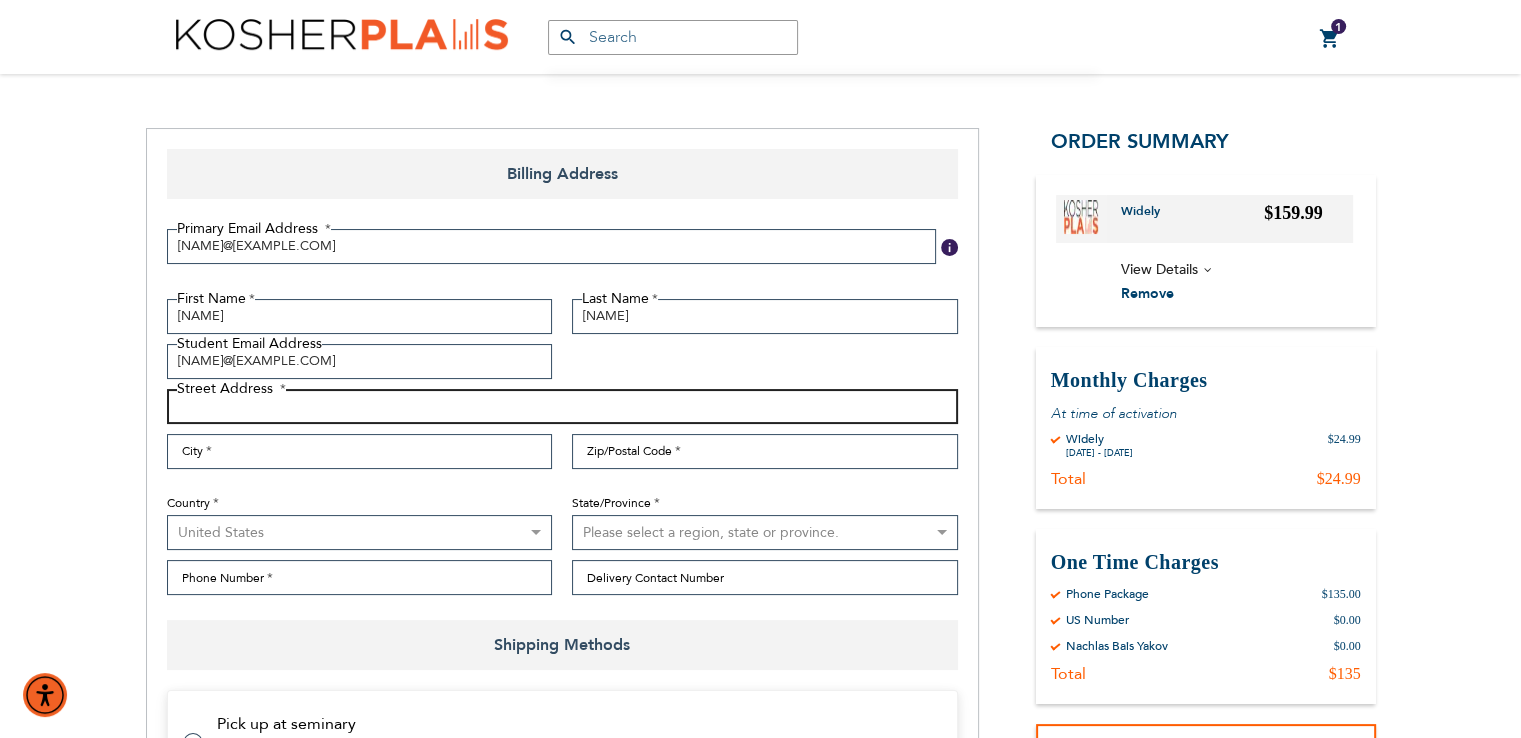 click on "Street Address: Line 1" at bounding box center (562, 406) 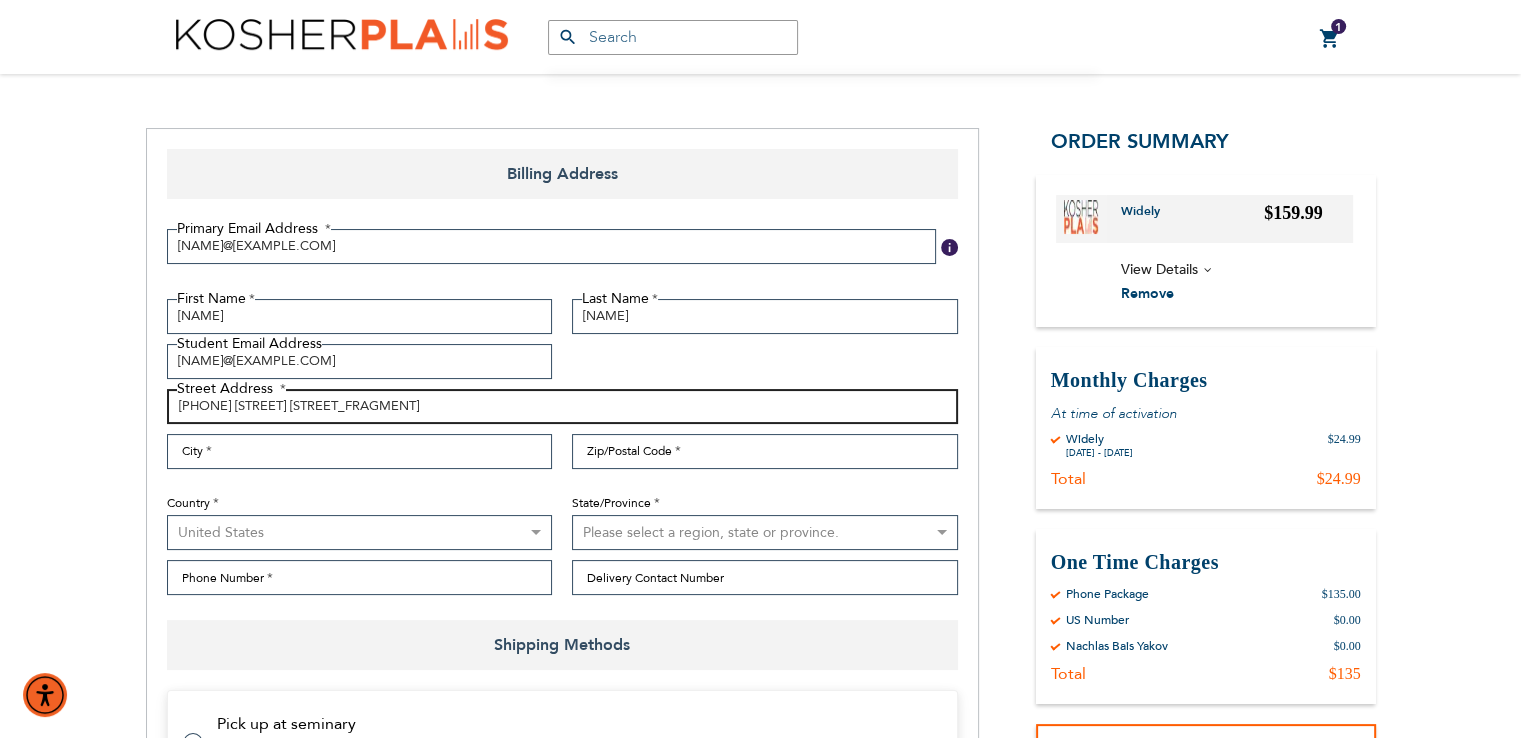 type on "313 walsh ct" 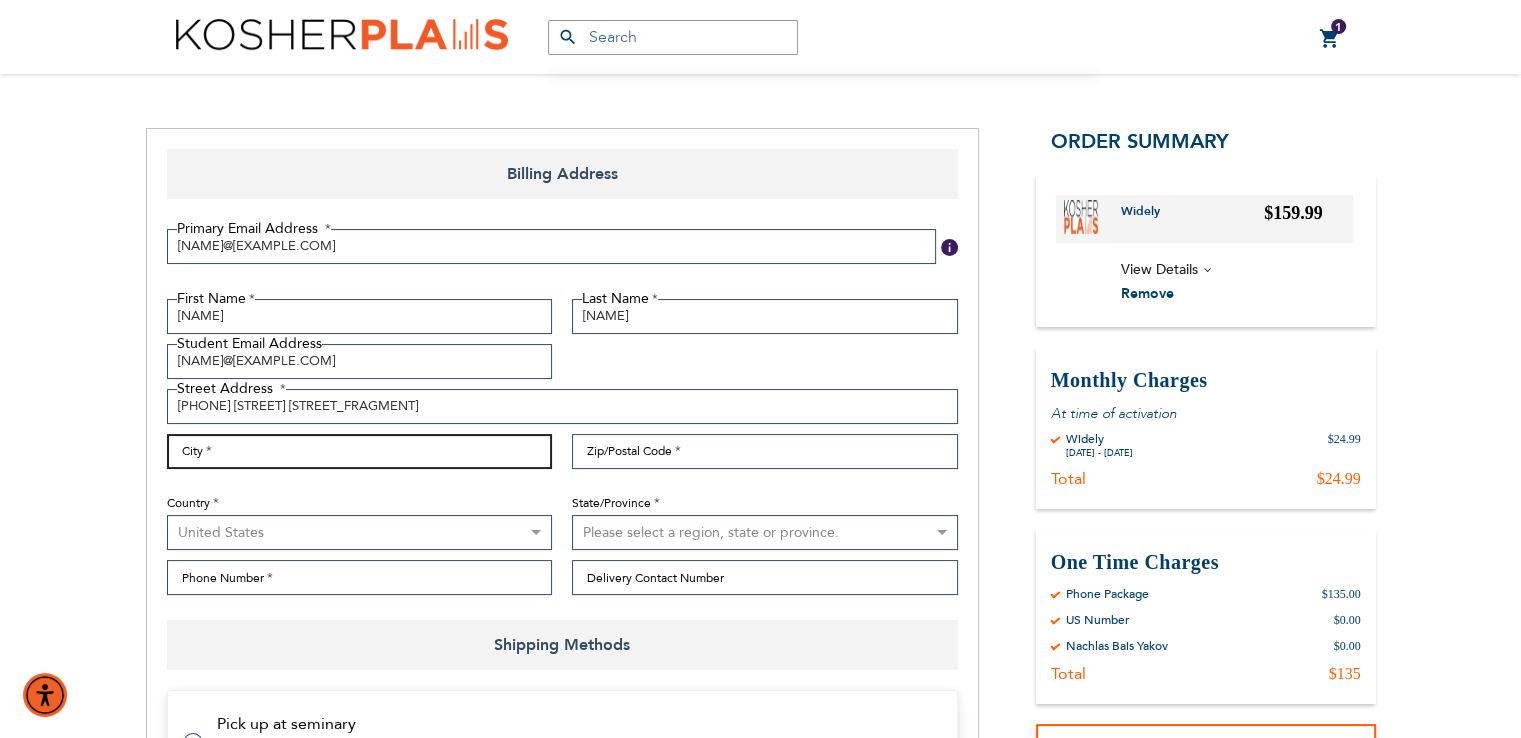 click on "City" at bounding box center [360, 451] 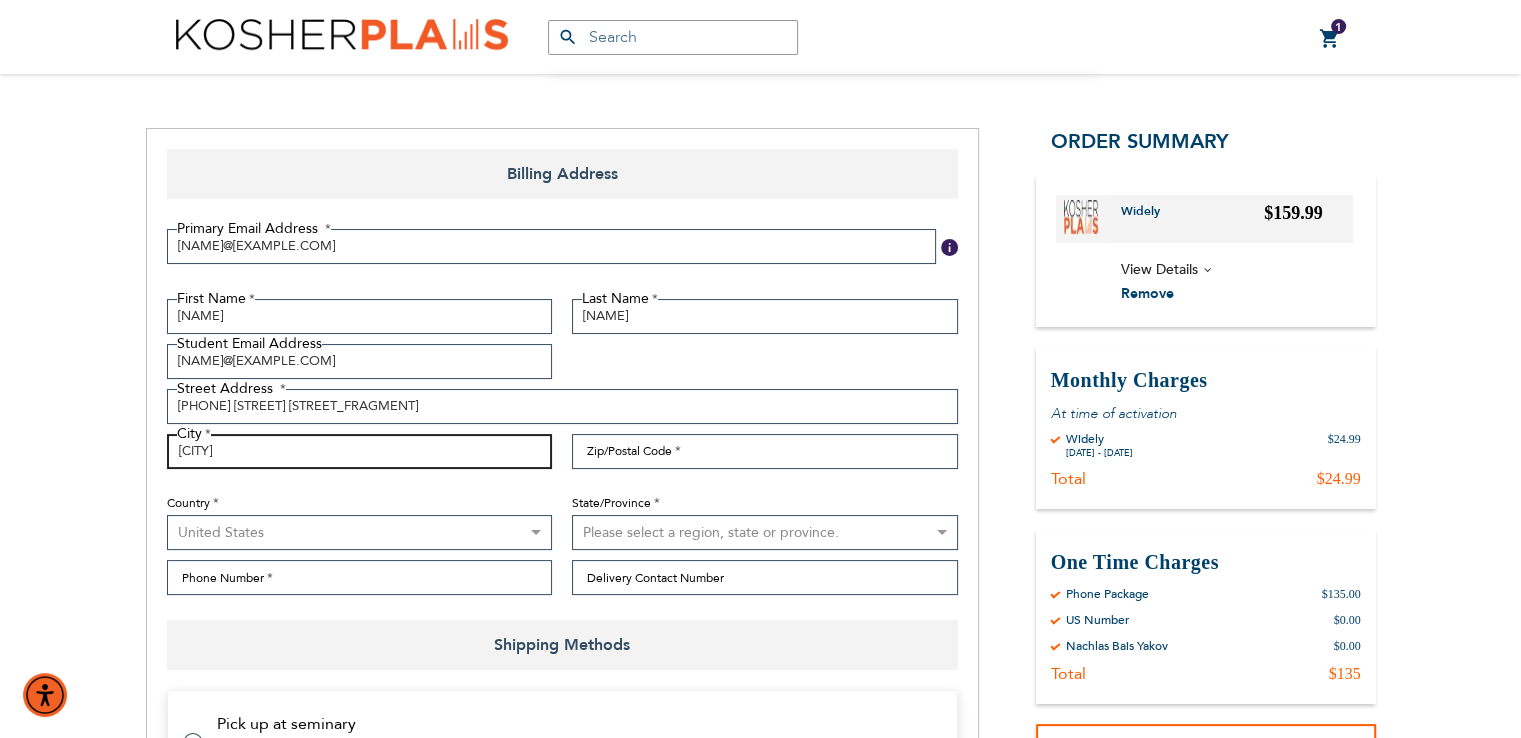 type on "brooklyn" 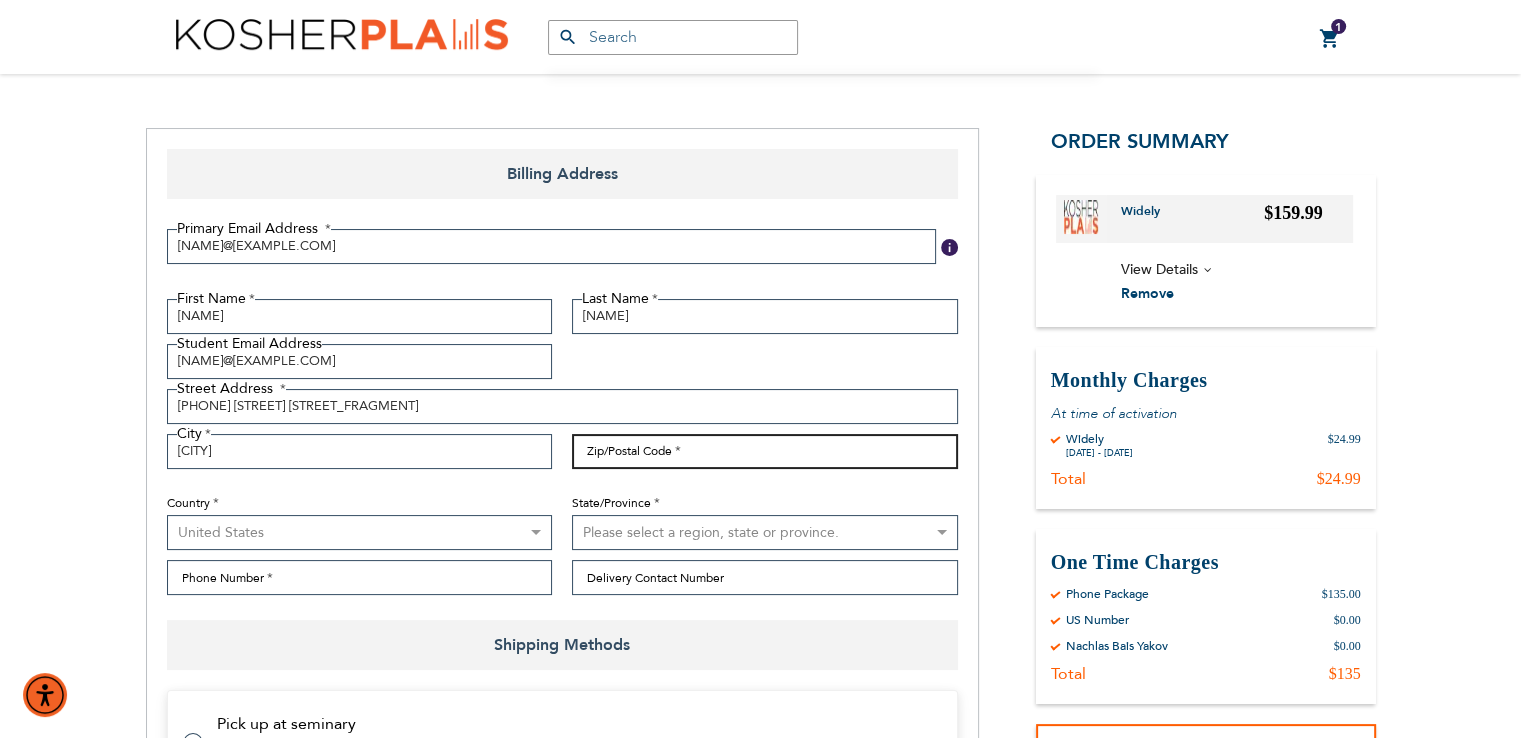 click on "Zip/Postal Code" at bounding box center (765, 451) 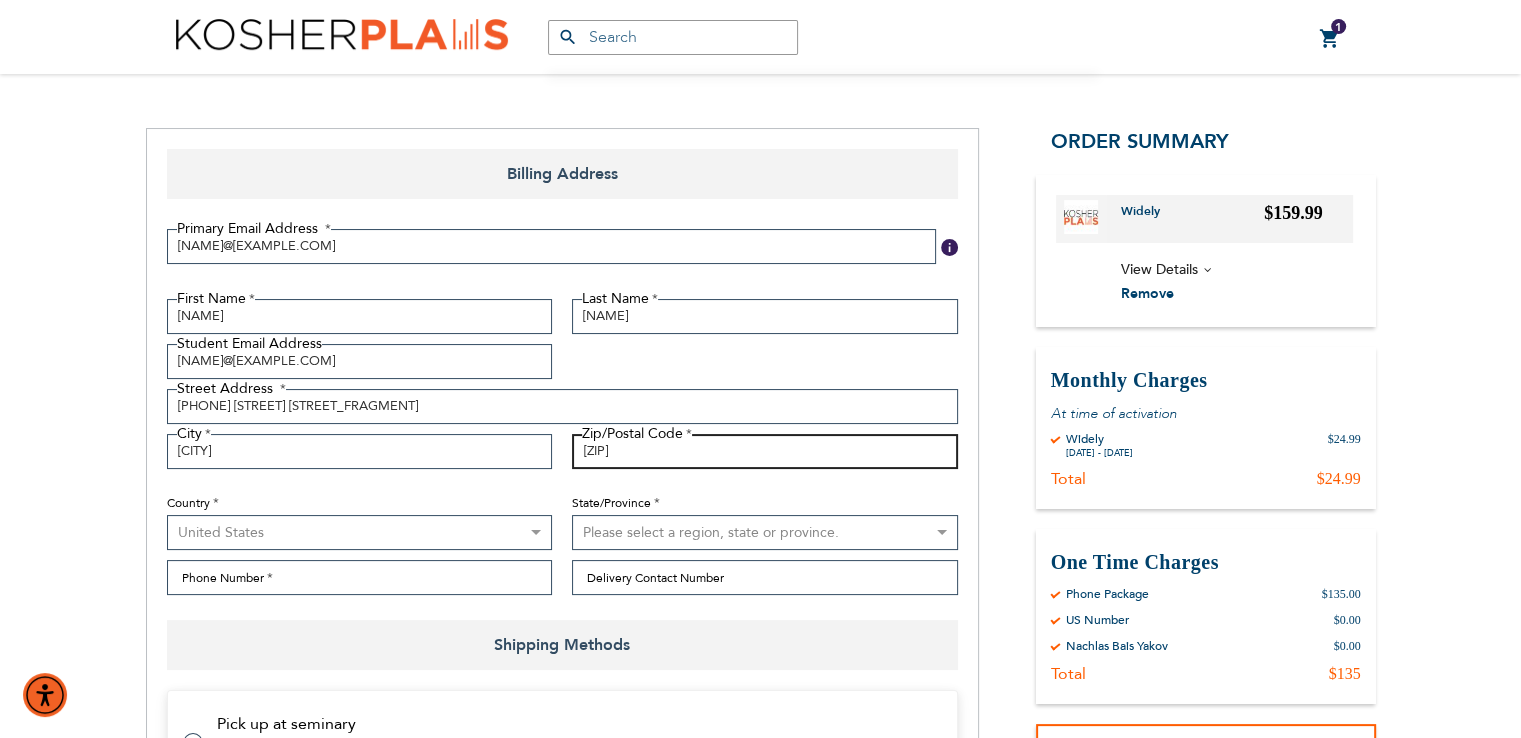 type on "11230" 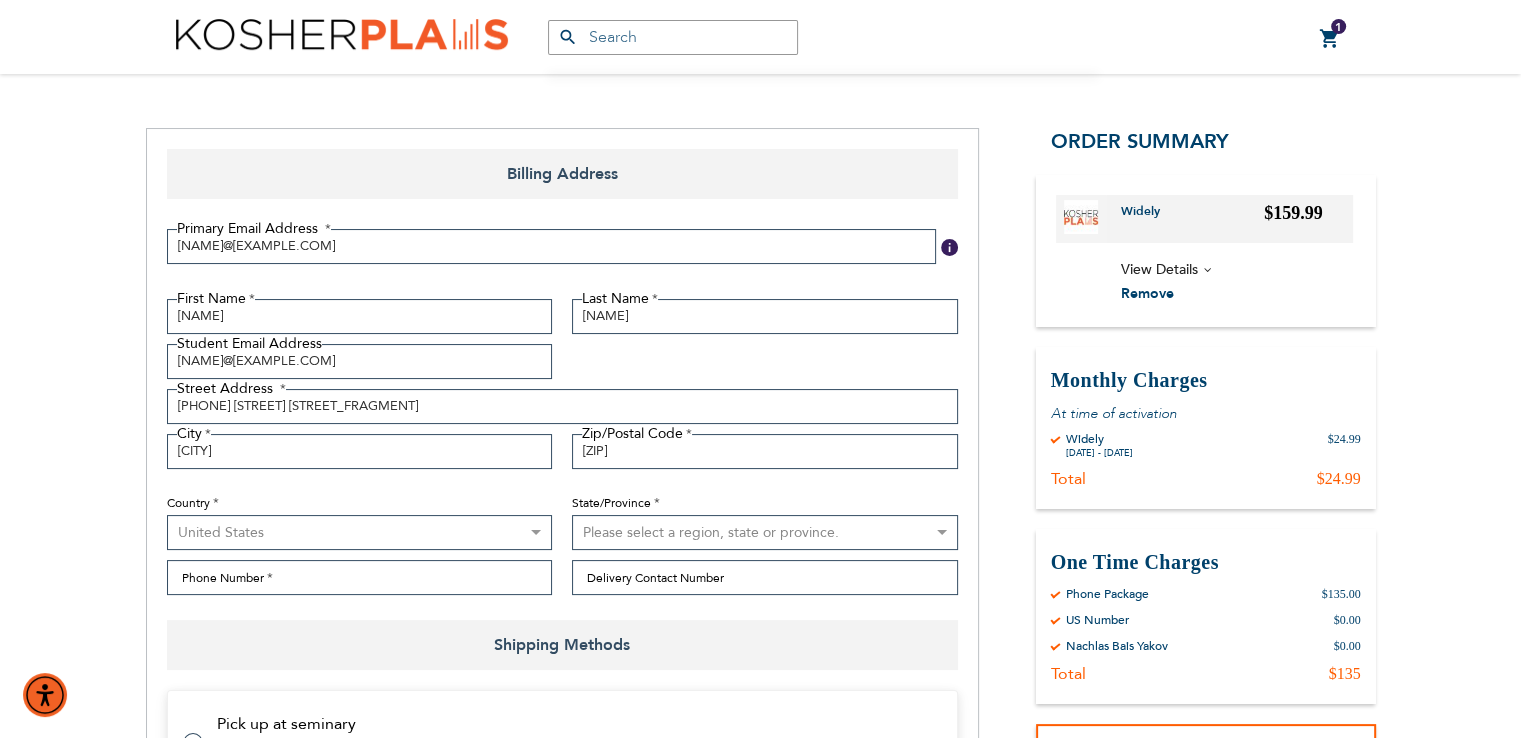 click on "Please select a region, state or province. Alabama Alaska American Samoa Arizona Arkansas Armed Forces Africa Armed Forces Americas Armed Forces Canada Armed Forces Europe Armed Forces Middle East Armed Forces Pacific California Colorado Connecticut Delaware District of Columbia Federated States Of Micronesia Florida Georgia Guam Hawaii Idaho Illinois Indiana Iowa Kansas Kentucky Louisiana Maine Marshall Islands Maryland Massachusetts Michigan Minnesota Mississippi Missouri Montana Nebraska Nevada New Hampshire New Jersey New Mexico New York North Carolina North Dakota Northern Mariana Islands Ohio Oklahoma Oregon Palau Pennsylvania Puerto Rico Rhode Island South Carolina South Dakota Tennessee Texas Utah Vermont Virgin Islands Virginia Washington West Virginia Wisconsin Wyoming" at bounding box center [765, 532] 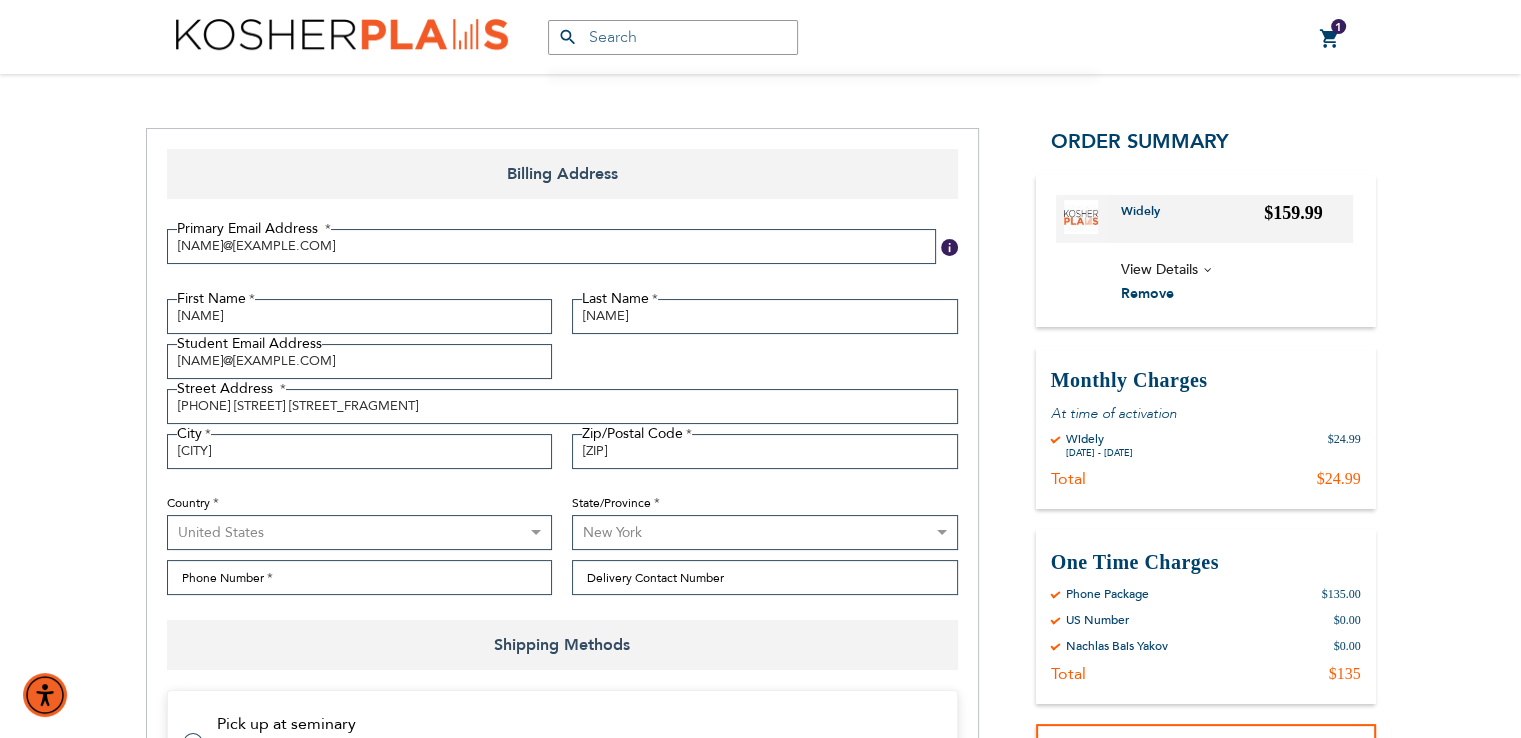 click on "Please select a region, state or province. Alabama Alaska American Samoa Arizona Arkansas Armed Forces Africa Armed Forces Americas Armed Forces Canada Armed Forces Europe Armed Forces Middle East Armed Forces Pacific California Colorado Connecticut Delaware District of Columbia Federated States Of Micronesia Florida Georgia Guam Hawaii Idaho Illinois Indiana Iowa Kansas Kentucky Louisiana Maine Marshall Islands Maryland Massachusetts Michigan Minnesota Mississippi Missouri Montana Nebraska Nevada New Hampshire New Jersey New Mexico New York North Carolina North Dakota Northern Mariana Islands Ohio Oklahoma Oregon Palau Pennsylvania Puerto Rico Rhode Island South Carolina South Dakota Tennessee Texas Utah Vermont Virgin Islands Virginia Washington West Virginia Wisconsin Wyoming" at bounding box center (765, 532) 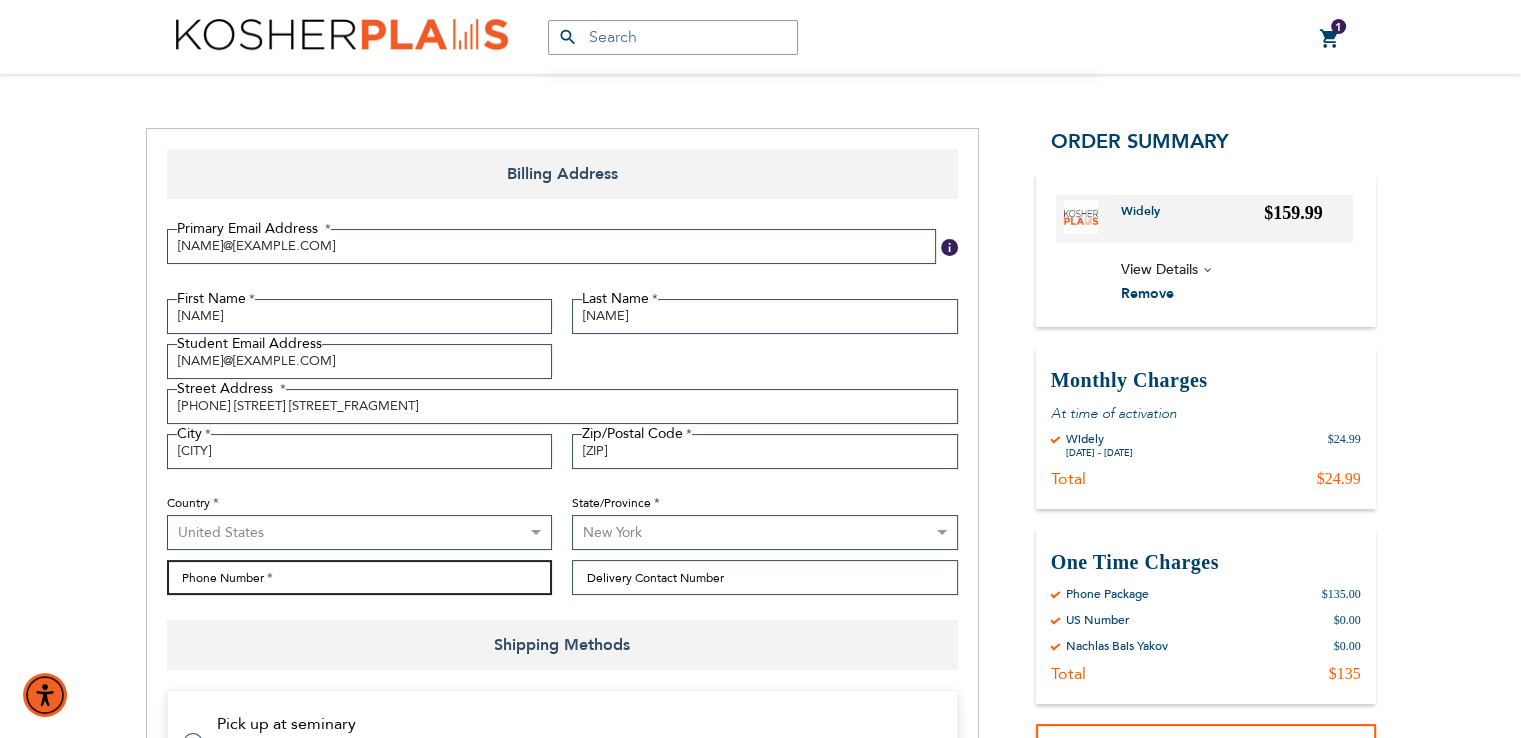 click on "Phone Number" at bounding box center (360, 577) 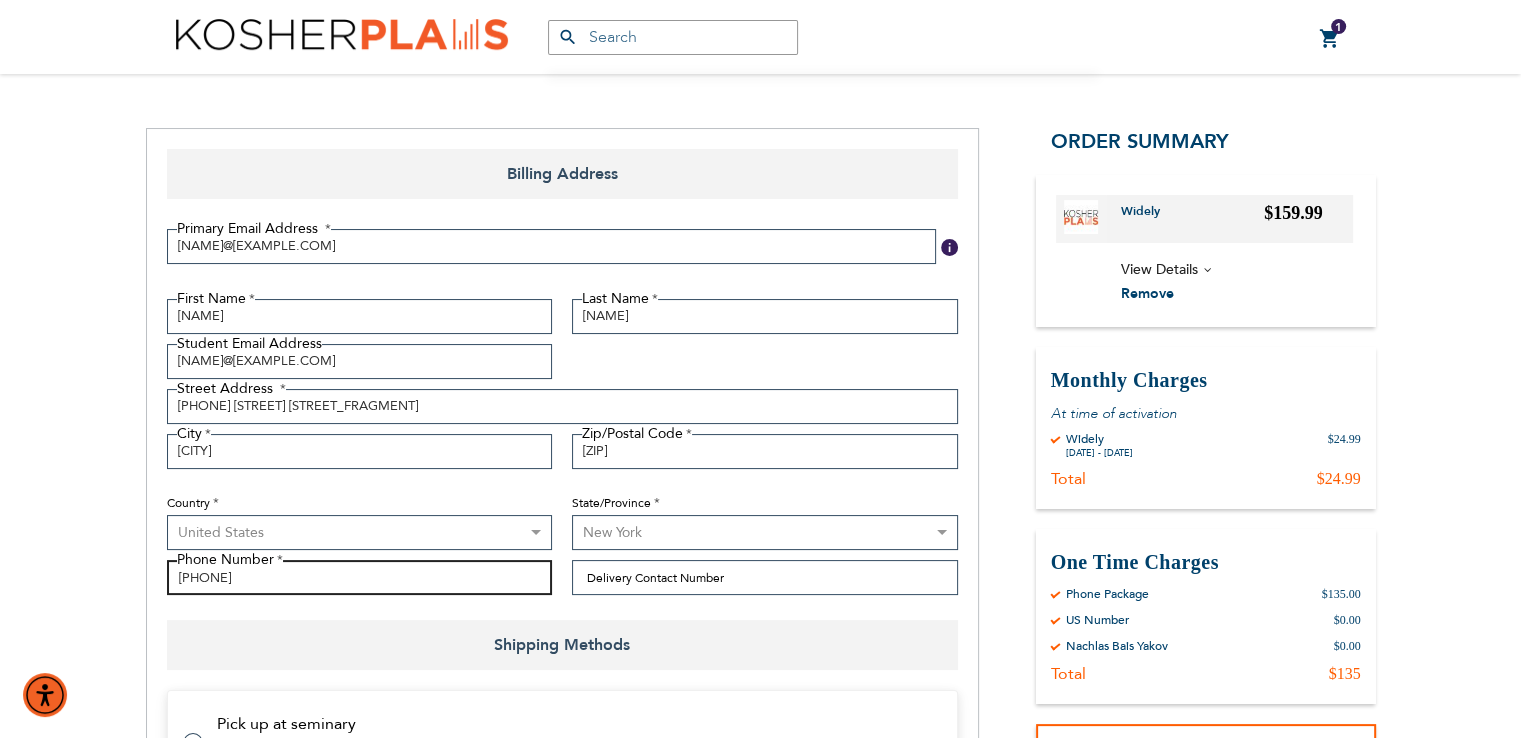 type on "3" 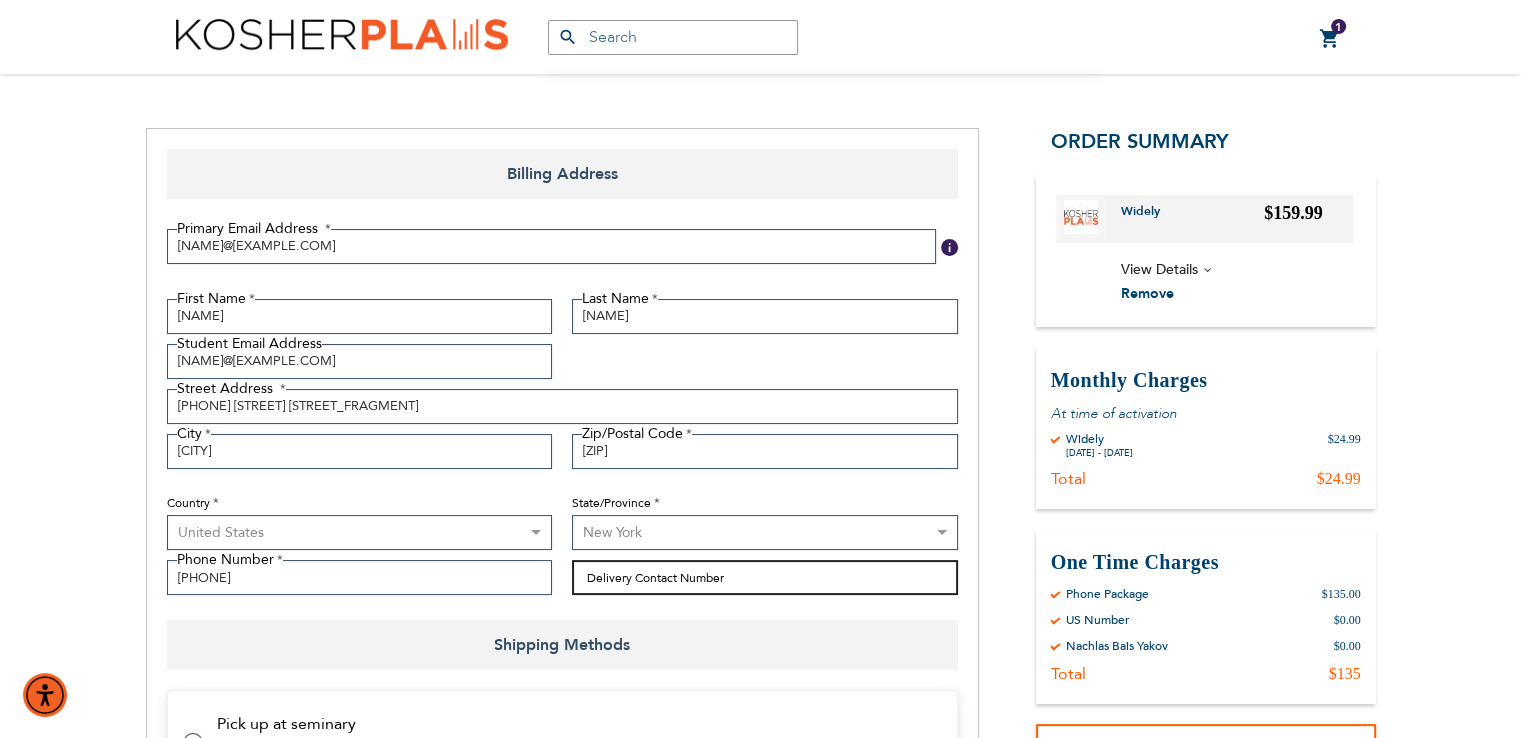 click on "Delivery Contact Number" at bounding box center [765, 577] 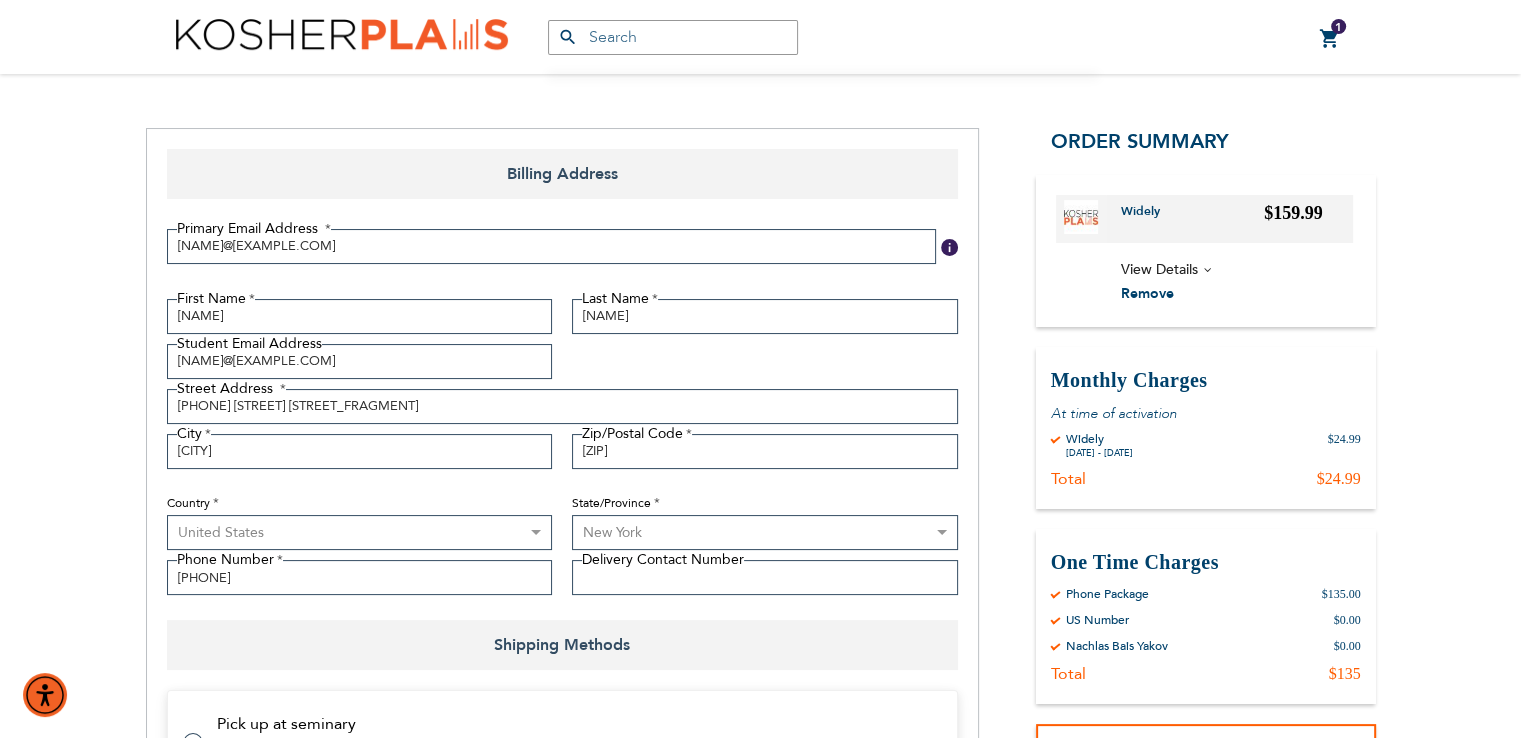 click on "Shipping Methods" at bounding box center [562, 645] 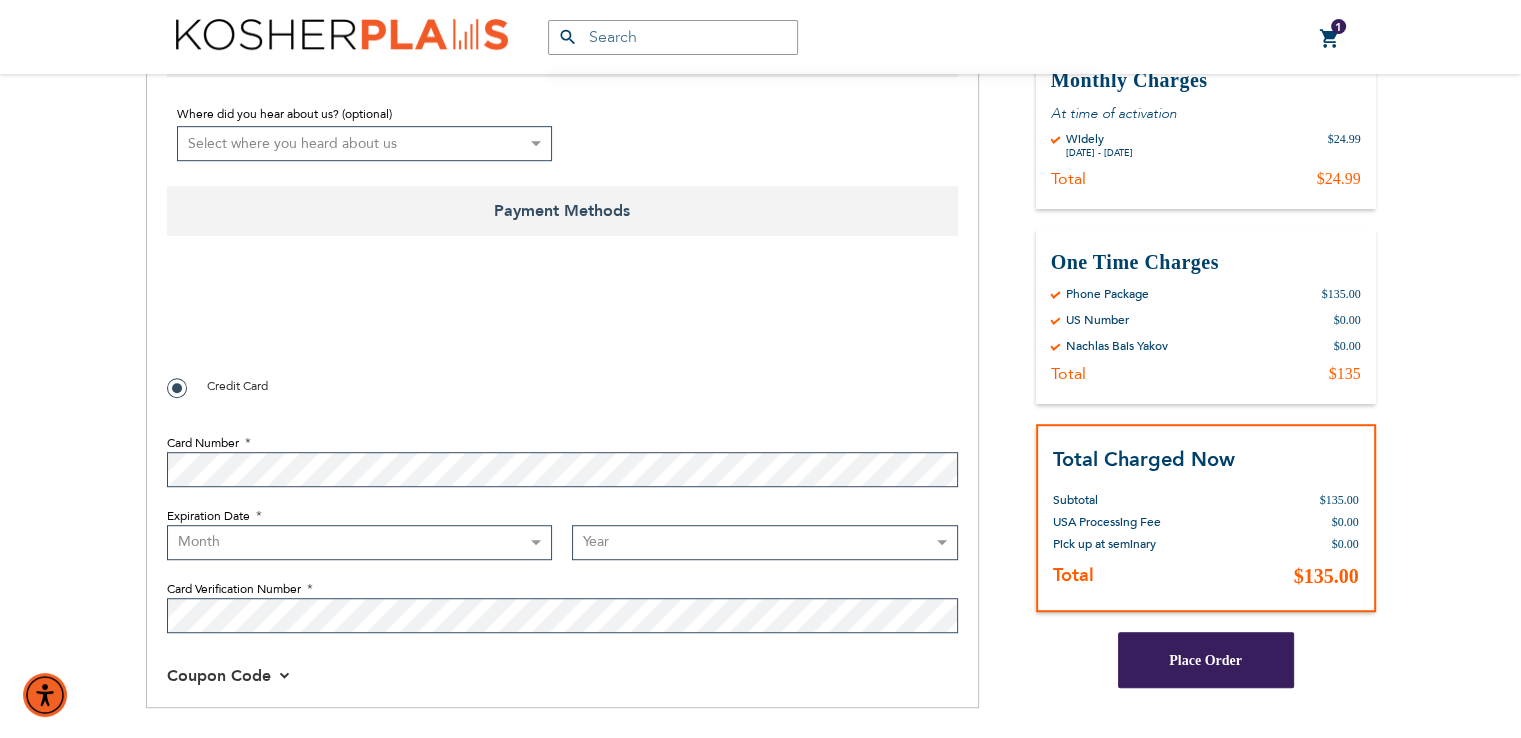 scroll, scrollTop: 1152, scrollLeft: 0, axis: vertical 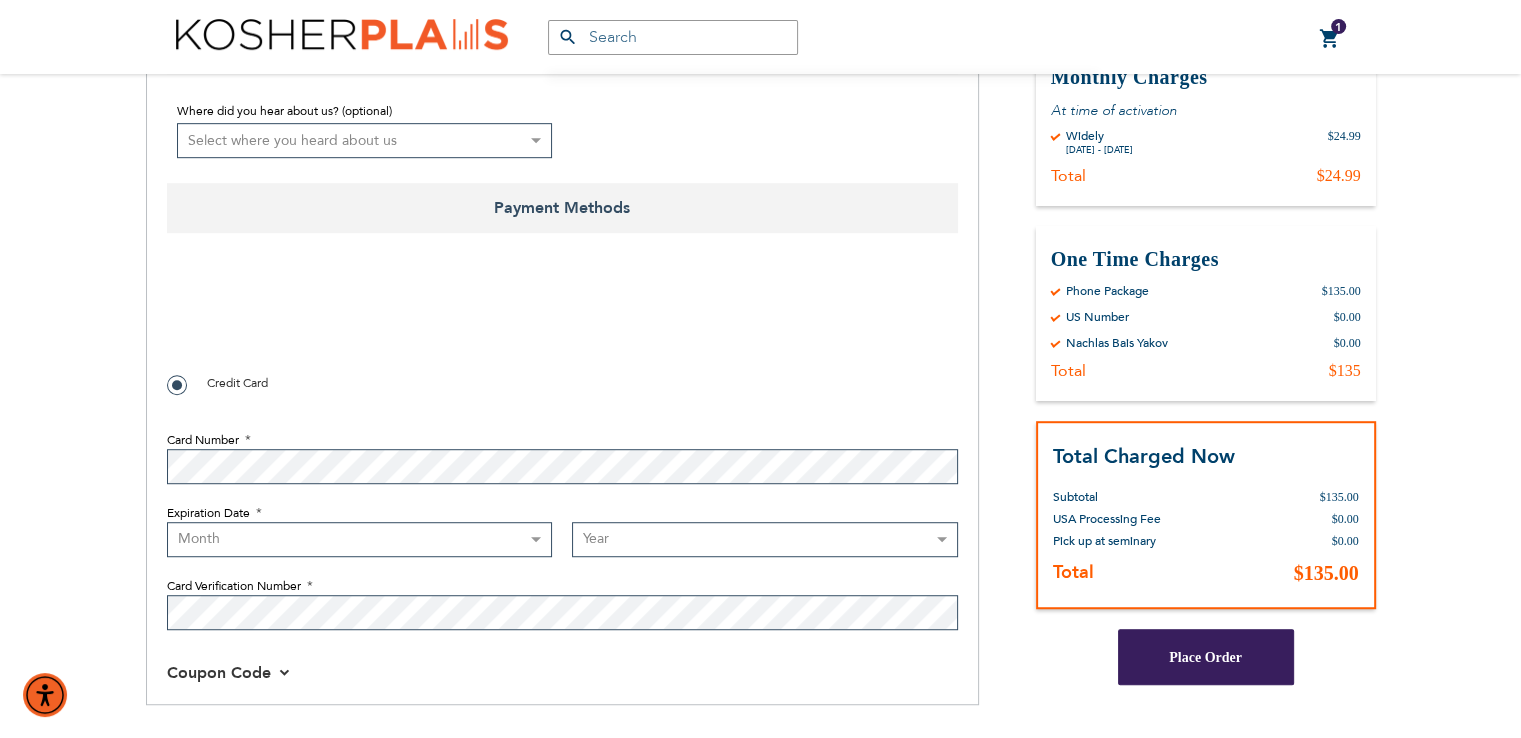 checkbox on "true" 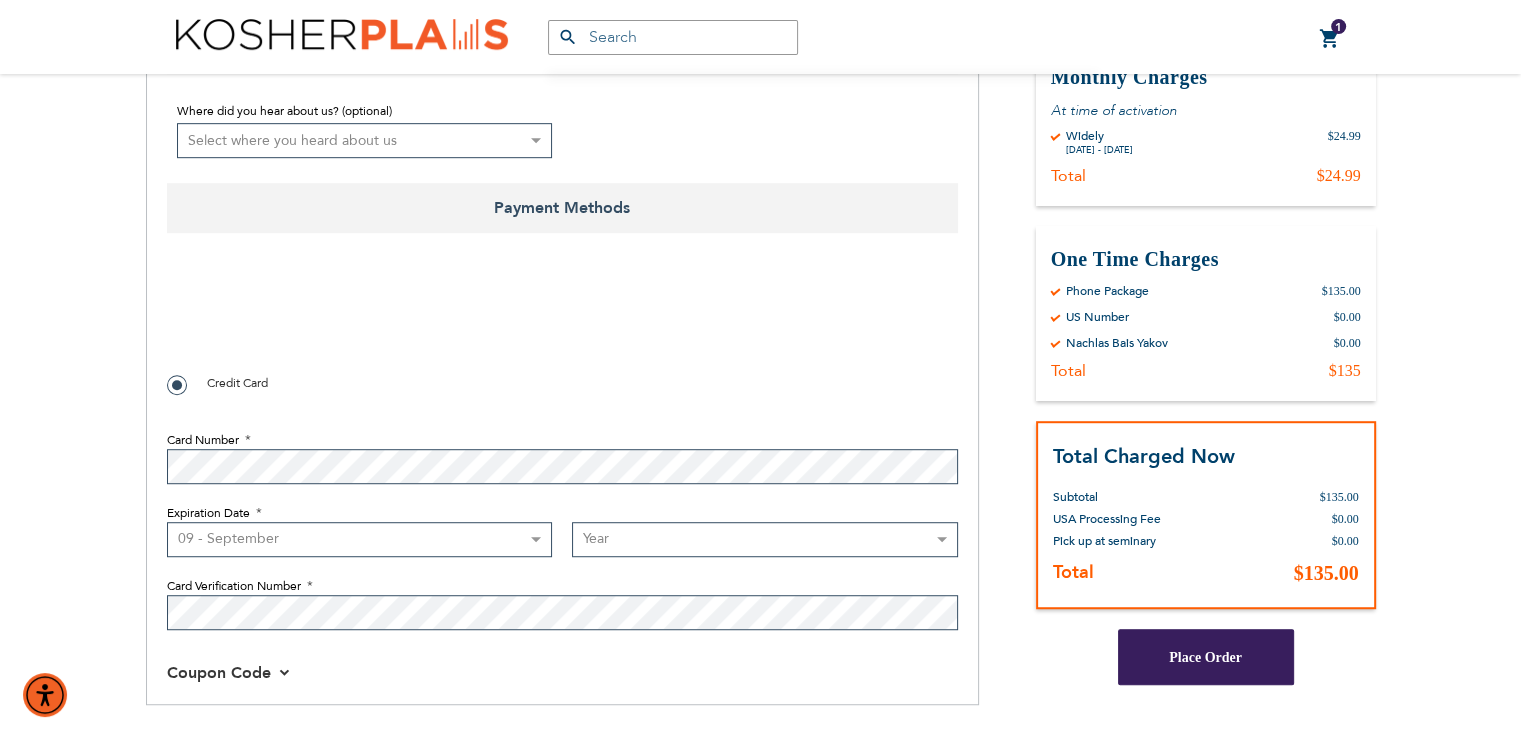 click on "Month 01 - January 02 - February 03 - March 04 - April 05 - May 06 - June 07 - July 08 - August 09 - September 10 - October 11 - November 12 - December" at bounding box center (360, 539) 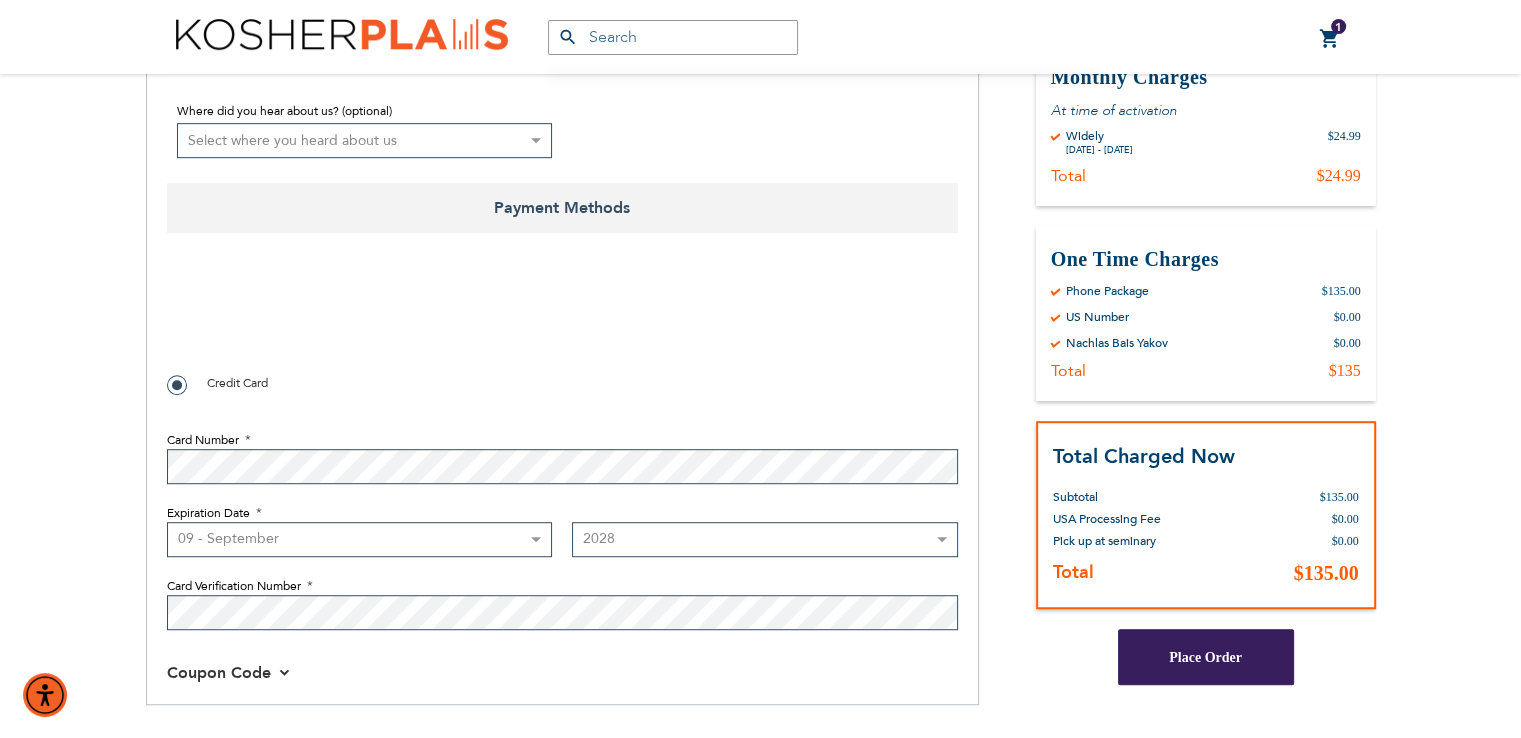 click on "Year 2025 2026 2027 2028 2029 2030 2031 2032 2033 2034 2035 2036 2037 2038 2039 2040" at bounding box center [765, 539] 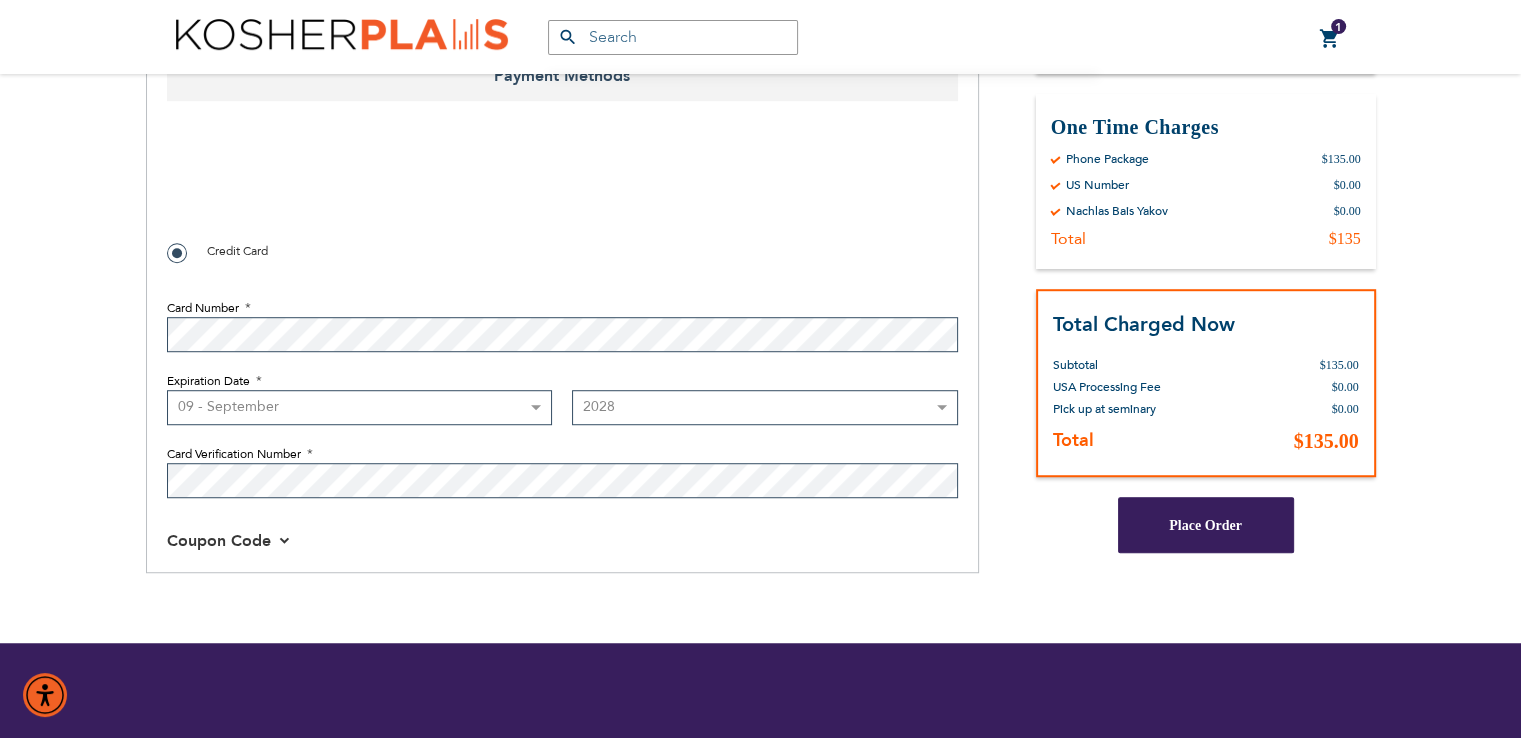 scroll, scrollTop: 1301, scrollLeft: 0, axis: vertical 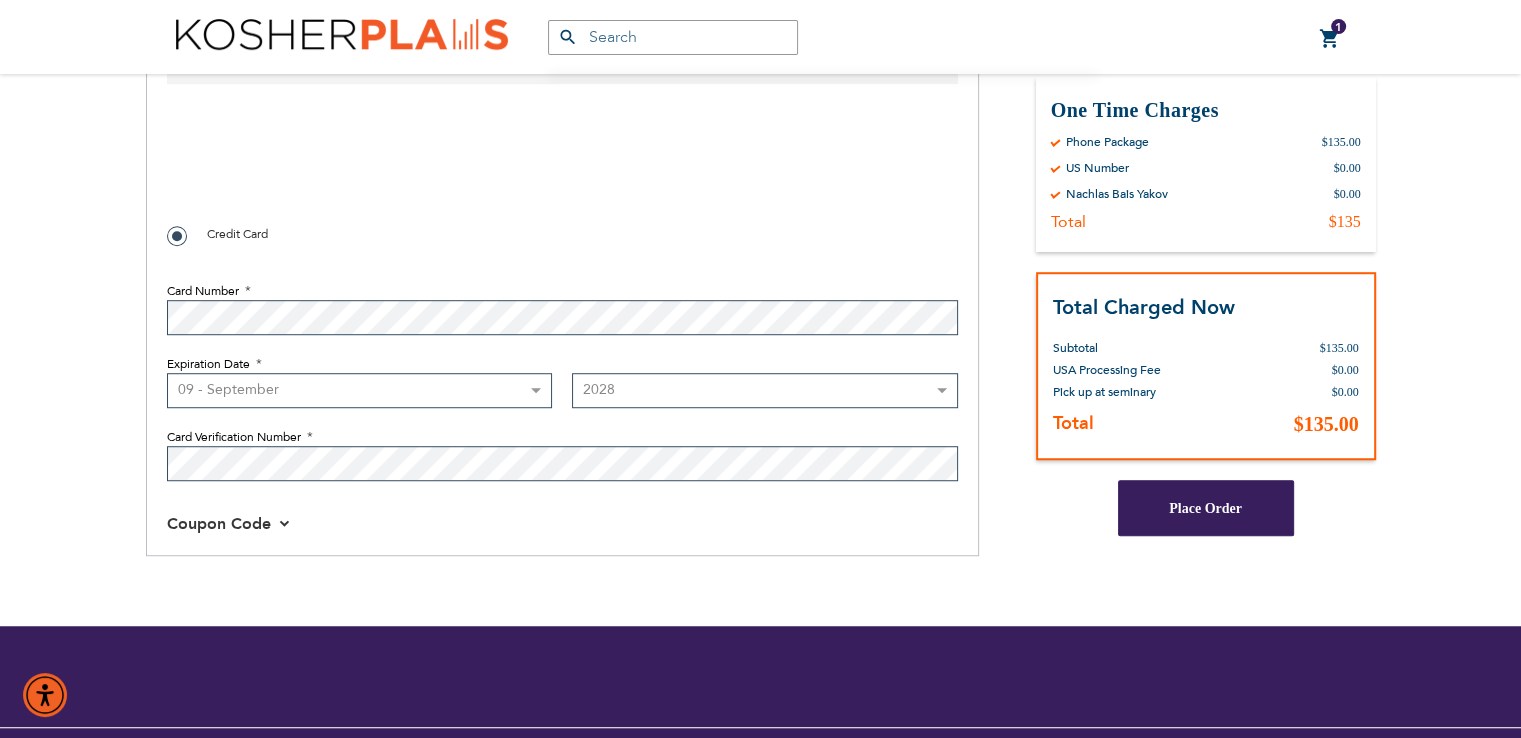 checkbox on "false" 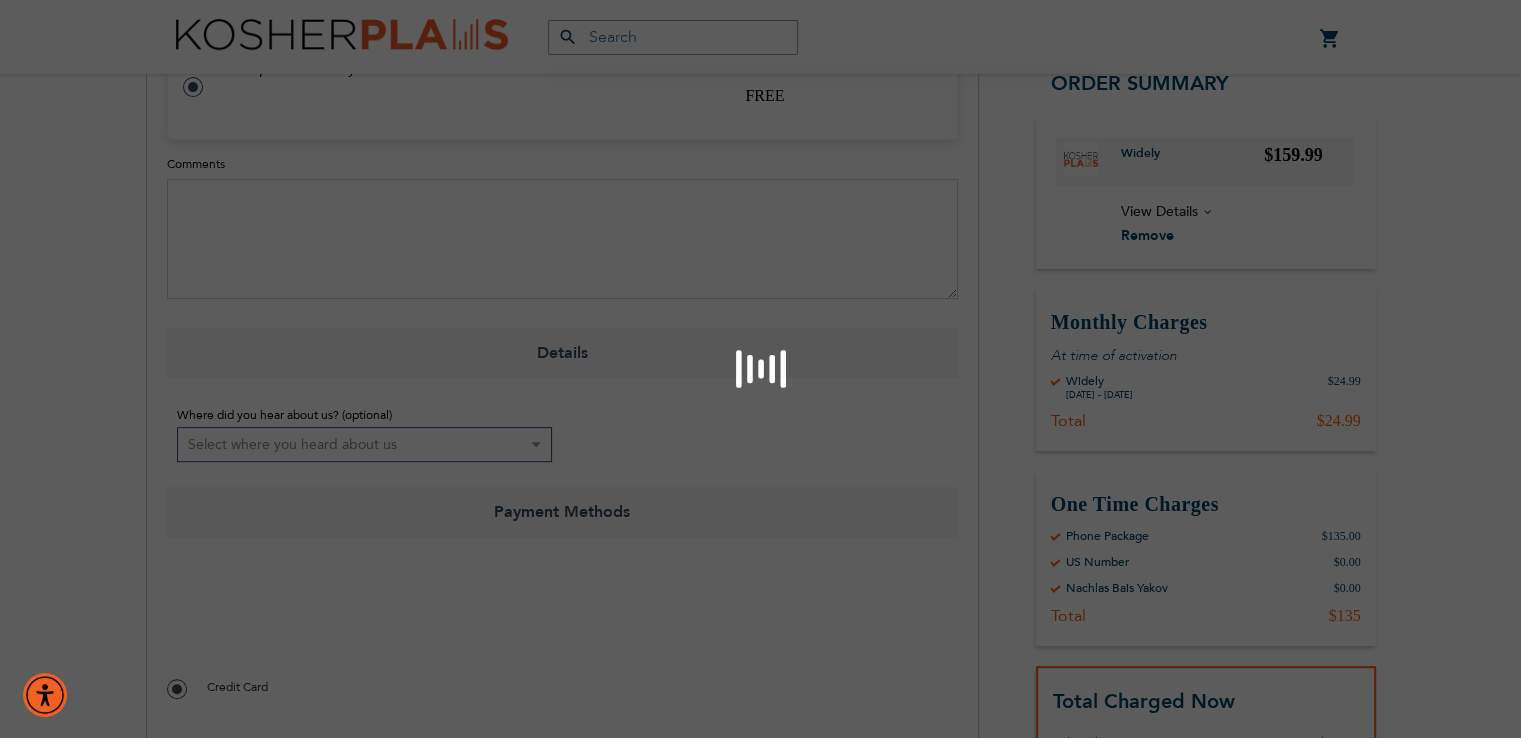 scroll, scrollTop: 844, scrollLeft: 0, axis: vertical 